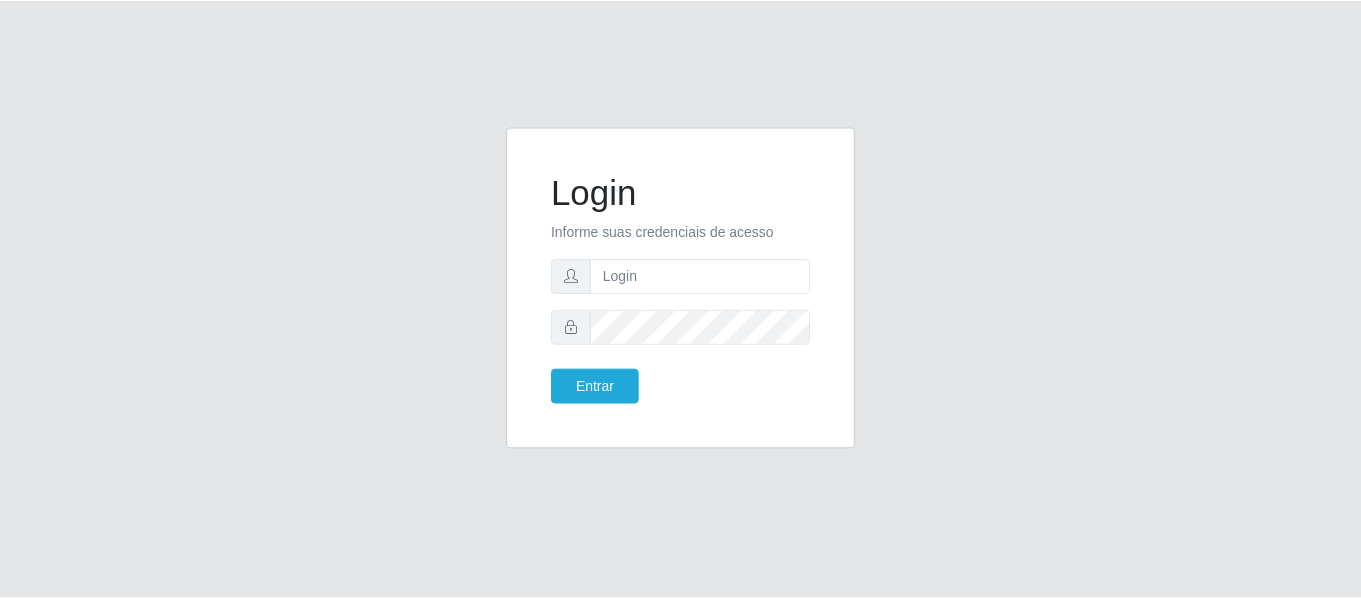 scroll, scrollTop: 0, scrollLeft: 0, axis: both 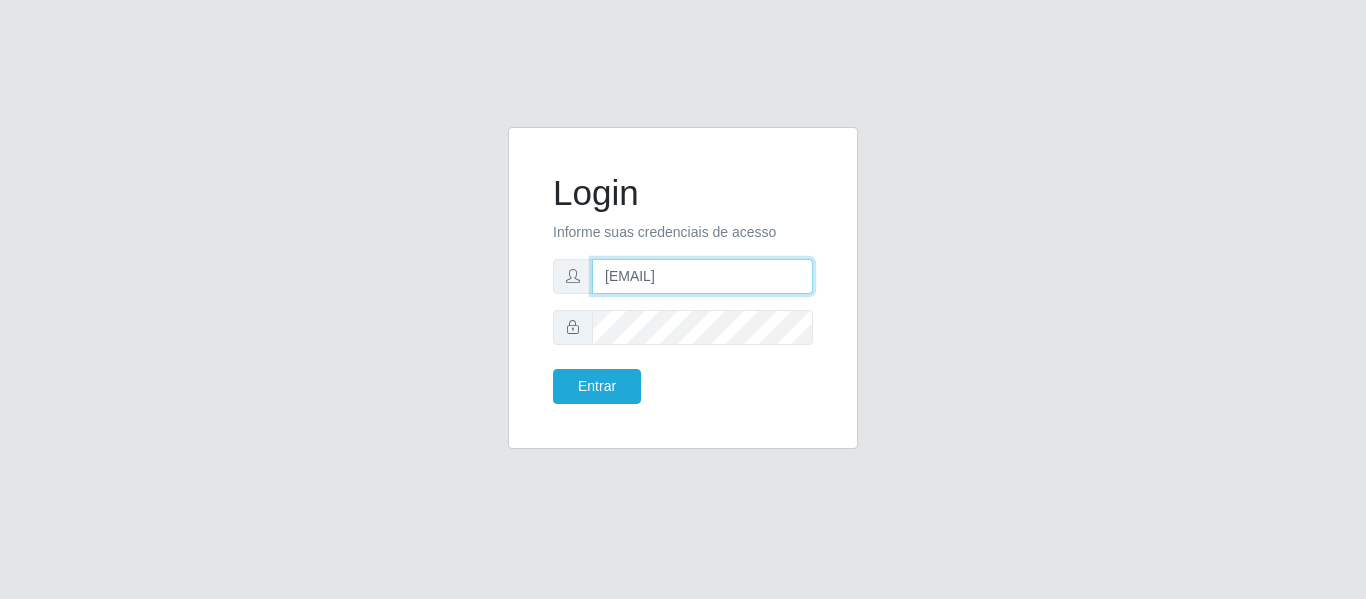 drag, startPoint x: 724, startPoint y: 269, endPoint x: 724, endPoint y: 285, distance: 16 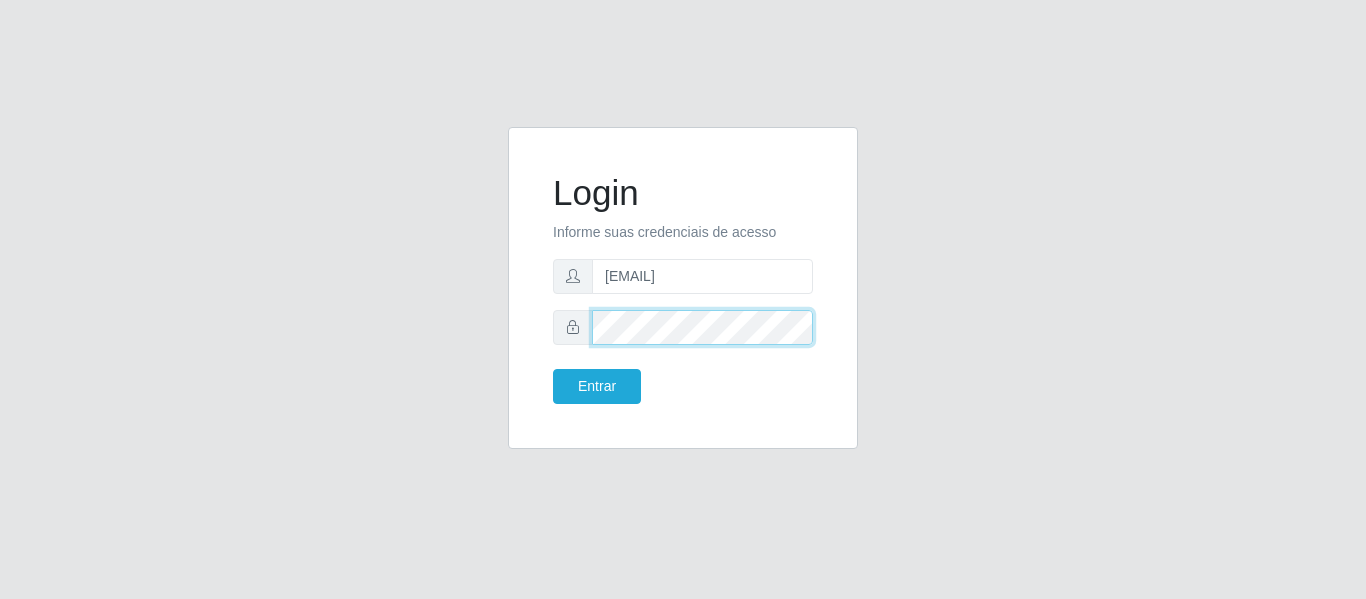 click at bounding box center (683, 327) 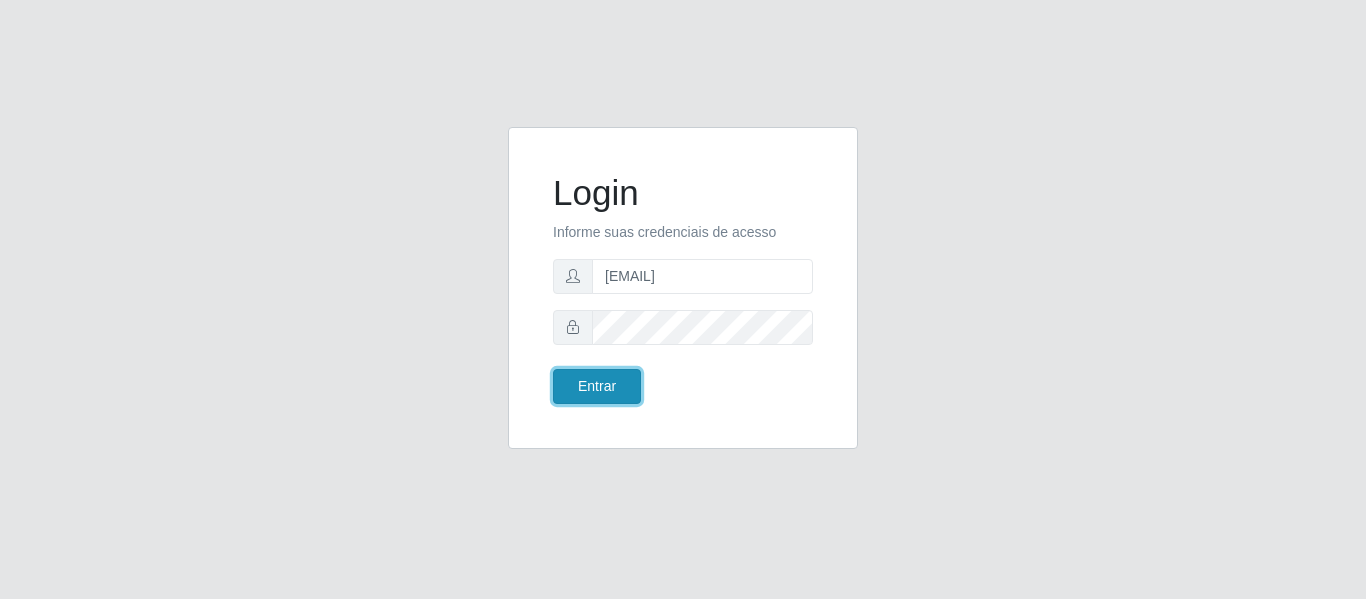 click on "Entrar" at bounding box center (597, 386) 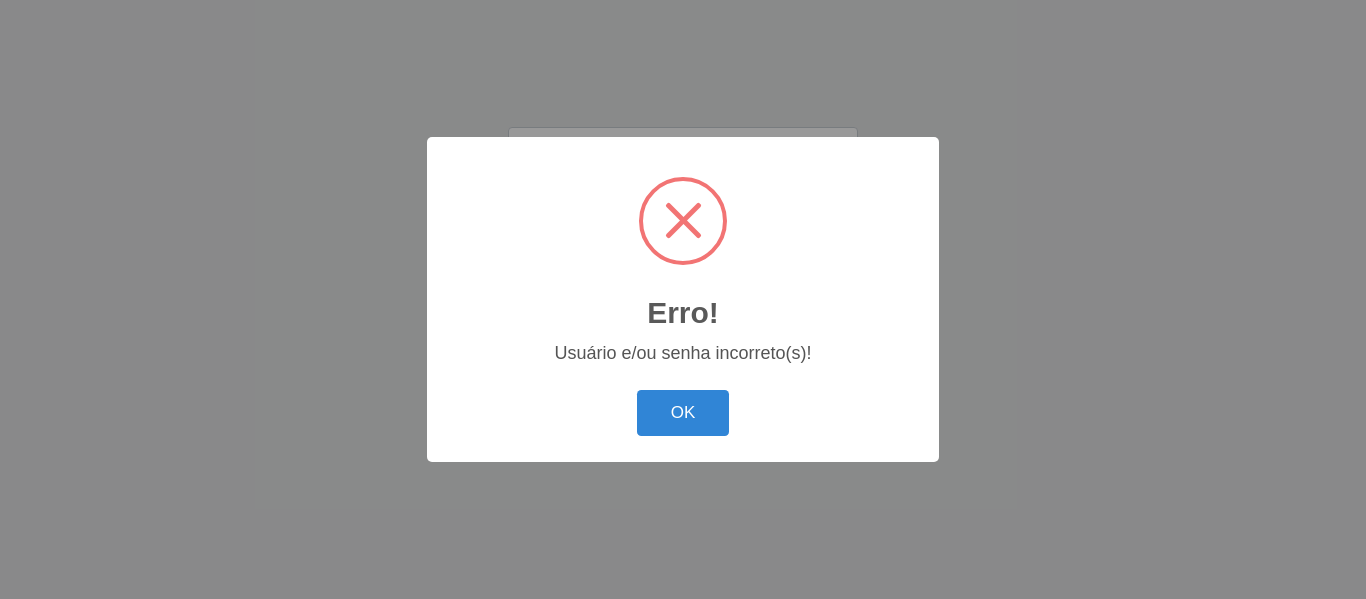 click on "OK Cancel" at bounding box center [683, 412] 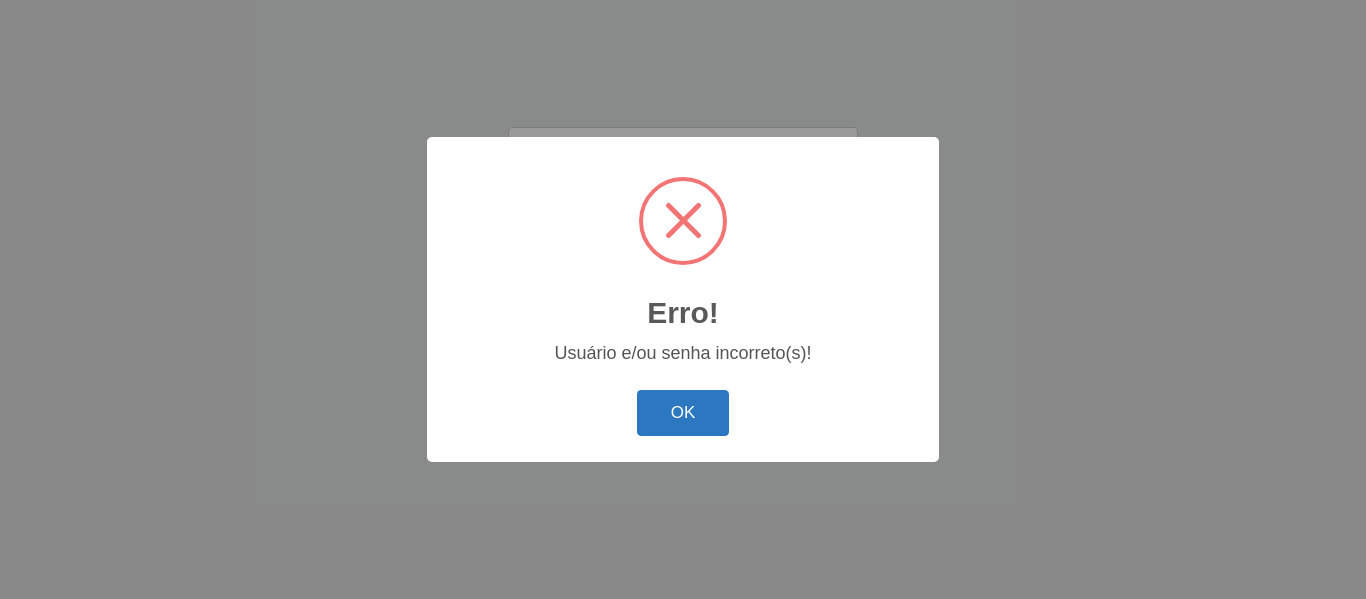 drag, startPoint x: 708, startPoint y: 383, endPoint x: 705, endPoint y: 399, distance: 16.27882 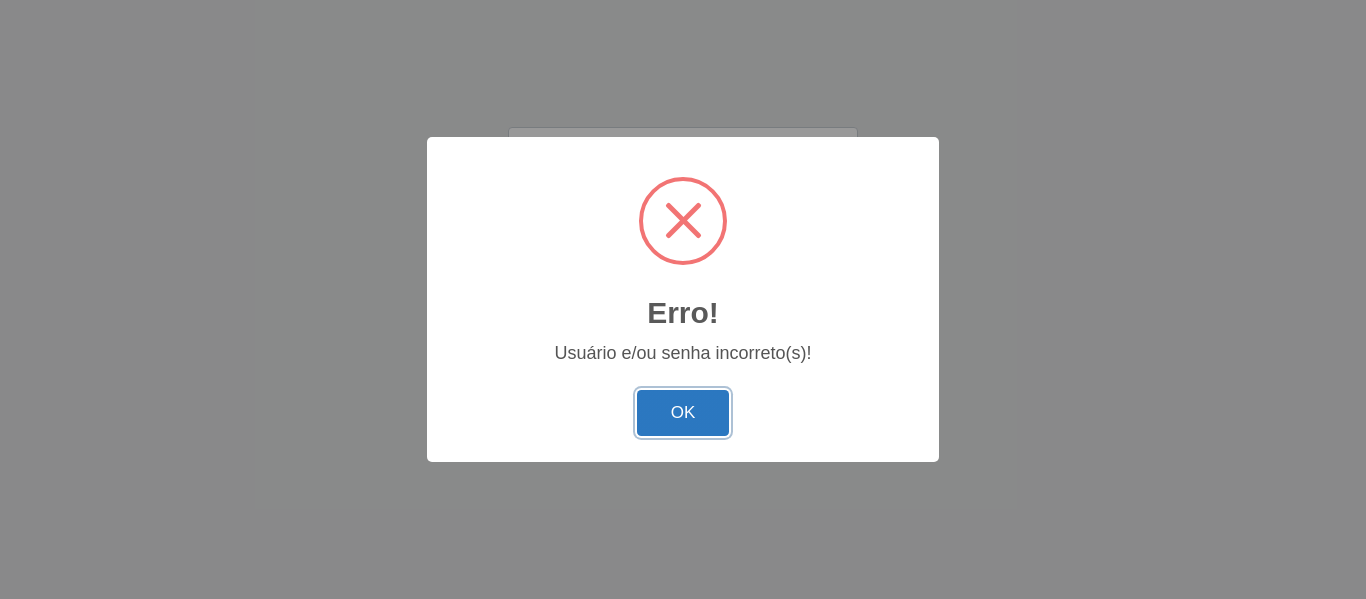 click on "OK" at bounding box center (683, 413) 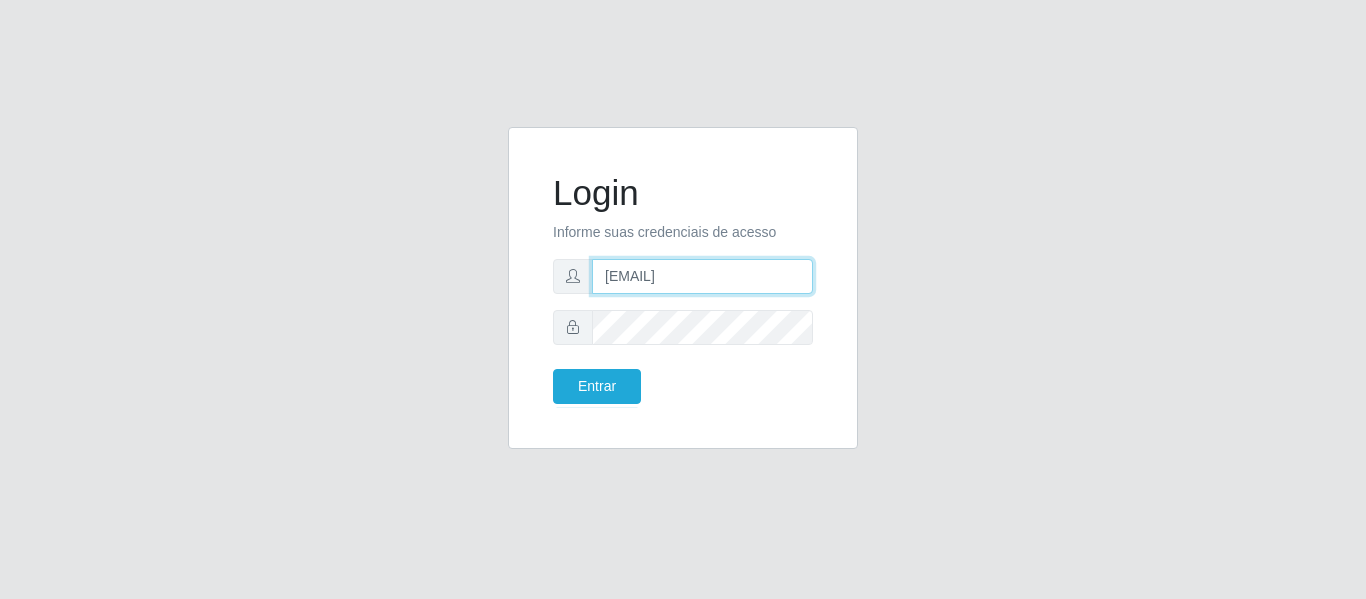 drag, startPoint x: 796, startPoint y: 280, endPoint x: 553, endPoint y: 281, distance: 243.00206 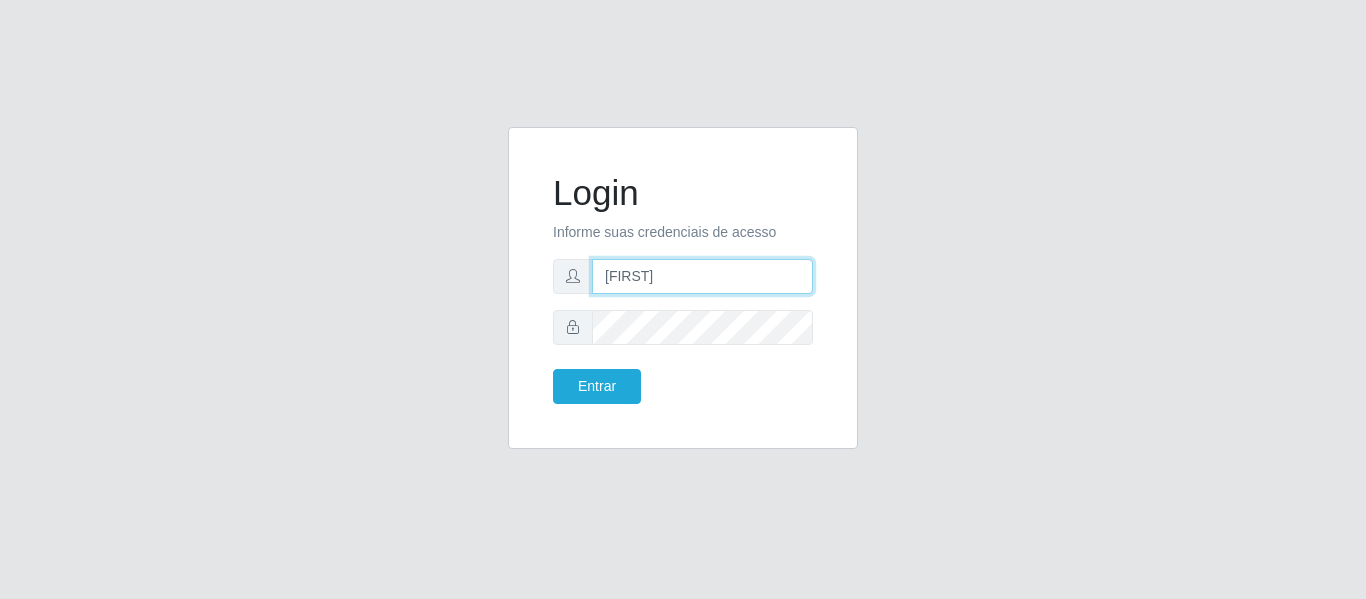 type on "[EMAIL]" 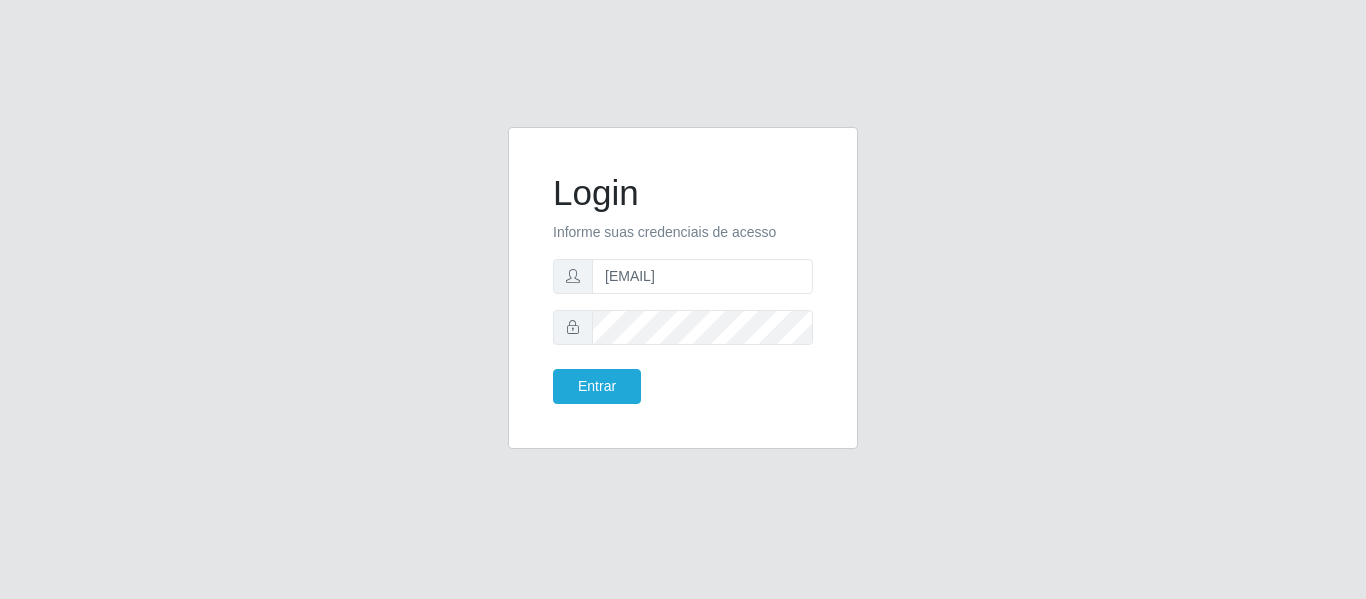 click on "Login Informe suas credenciais de acesso [EMAIL] Entrar" at bounding box center (683, 300) 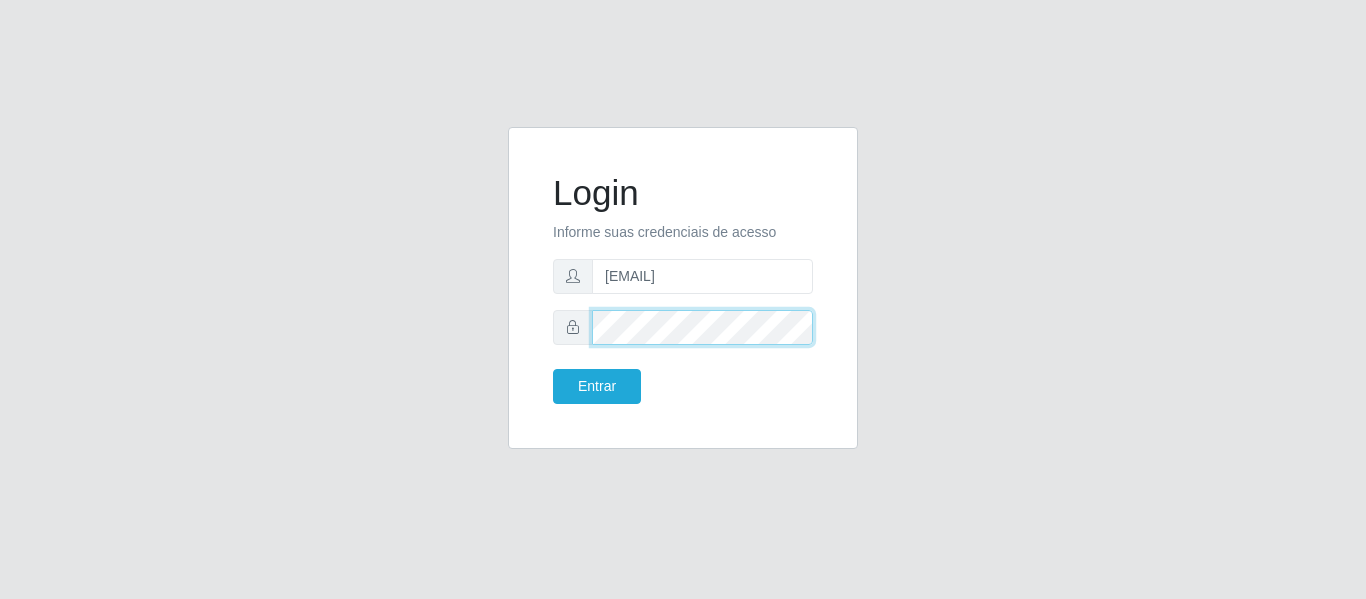 click at bounding box center [683, 327] 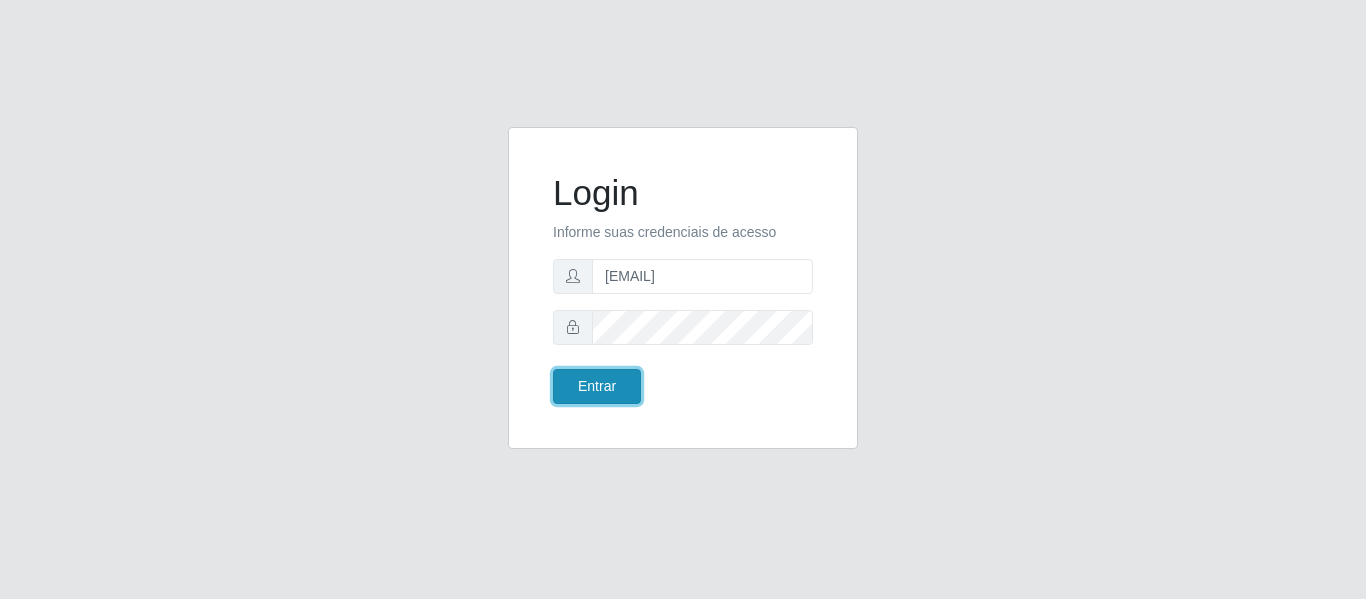 click on "Entrar" at bounding box center (597, 386) 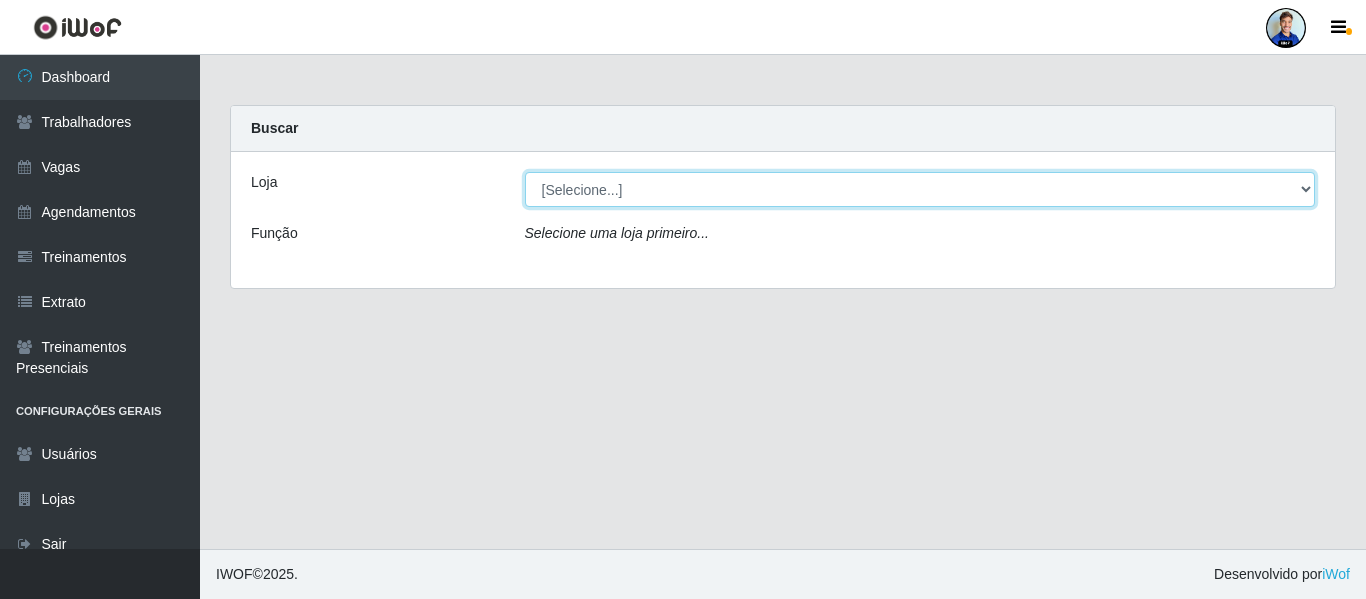 click on "[Selecione...] [BRAND] - Loja 30 [CITY] [BRAND] - Loja 31 [CITY] [BRAND] - Loja 36 [CITY] [BRAND] - Loja 47 [CITY] [BRAND] - Loja 48 [CITY] [BRAND] - Loja 01 [CITY] [BRAND] - Loja 05 [CITY] [BRAND] - Loja 13 [CITY] [BRAND] - Loja 16 [CITY] [BRAND] - Loja 18 [CITY] [BRAND] - Loja 28 [CITY] [BRAND] - Loja 51 [CITY] [BRAND] - Loja 57 [CITY] [BRAND] - Loja 03 - [CITY] [BRAND] - Loja 50 [CITY]" at bounding box center [920, 189] 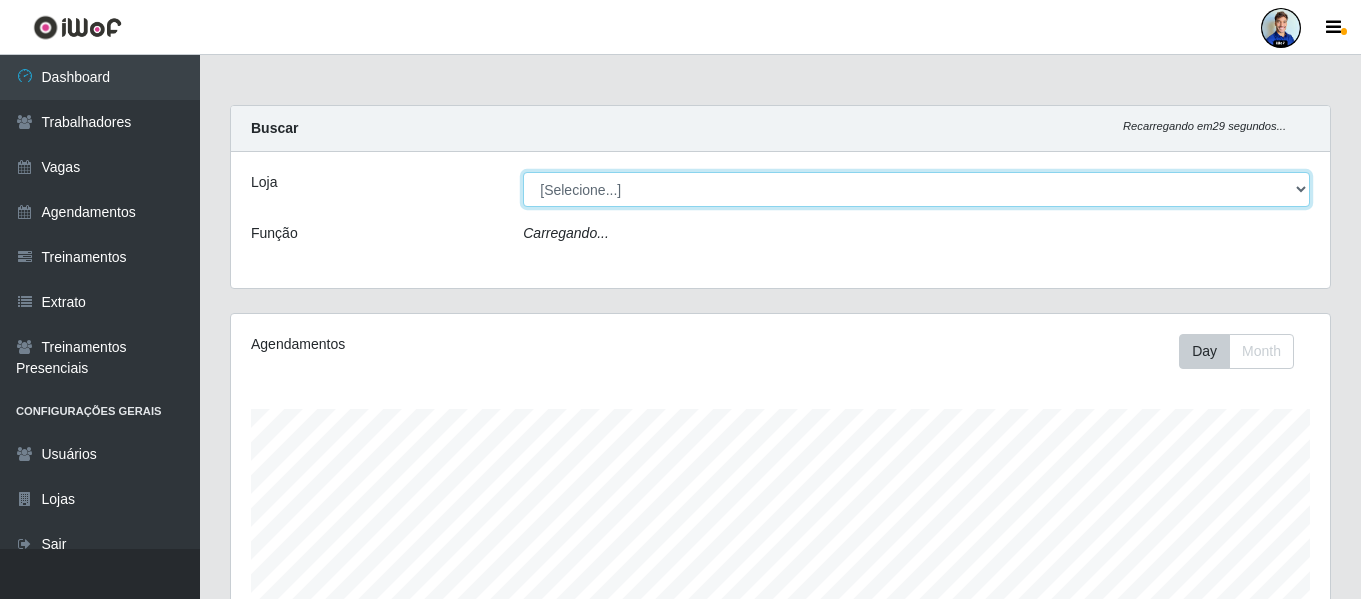 scroll, scrollTop: 999585, scrollLeft: 998901, axis: both 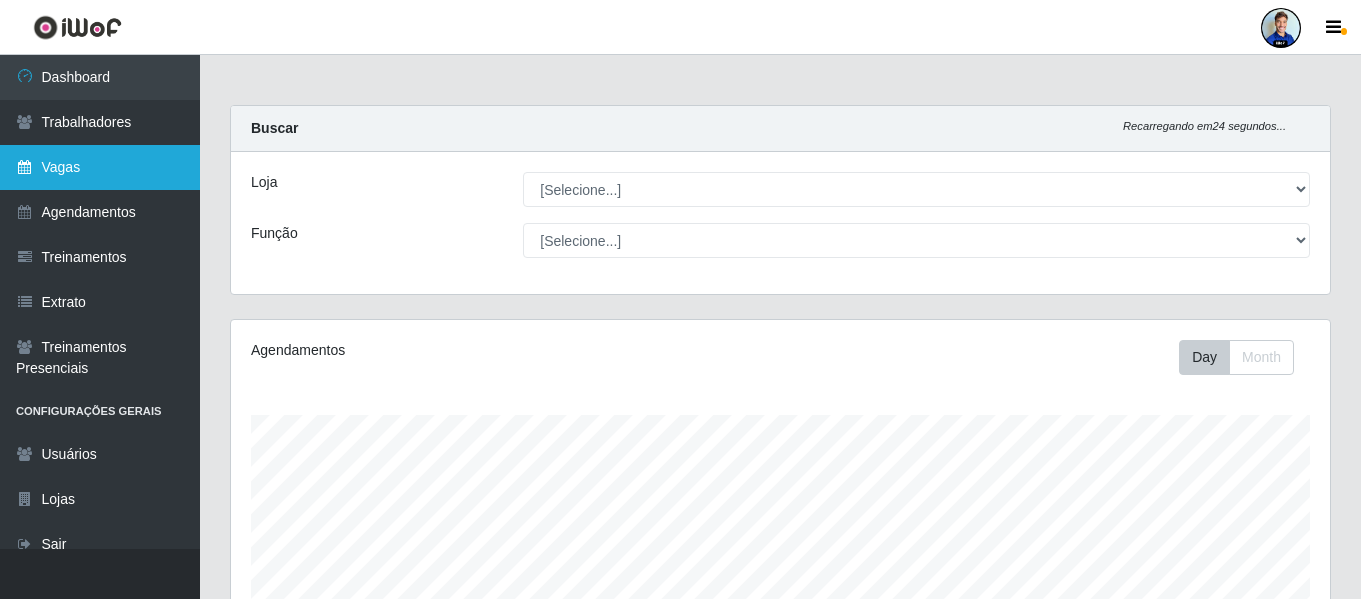click on "Vagas" at bounding box center [100, 167] 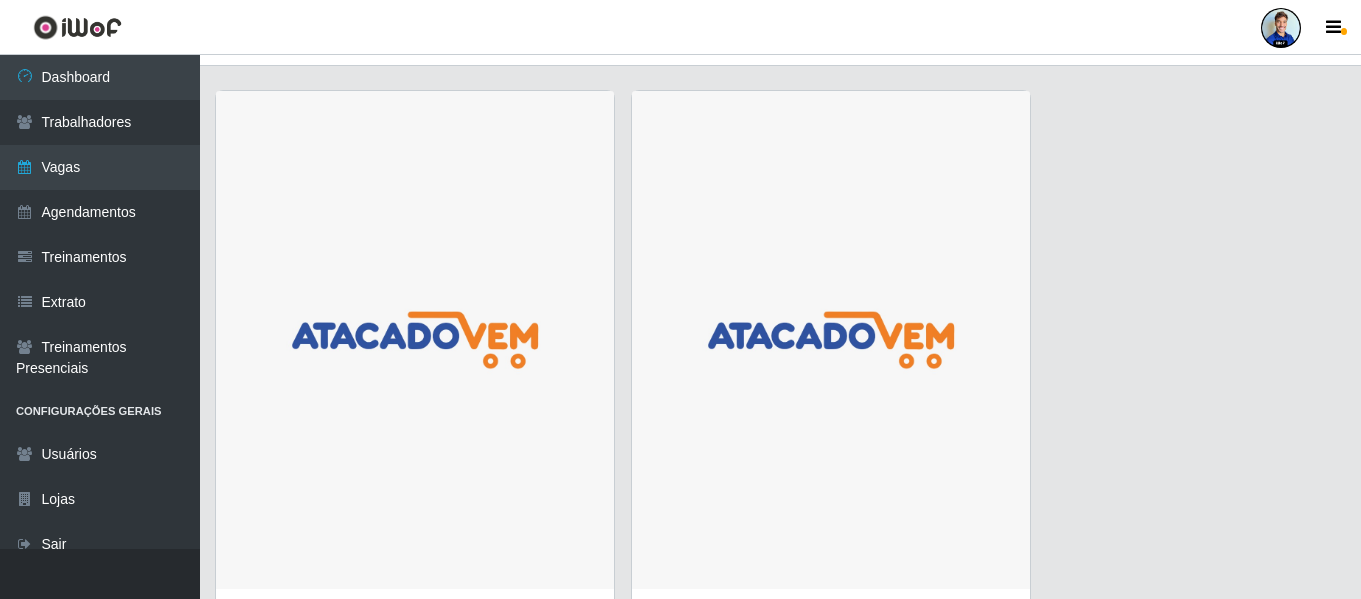scroll, scrollTop: 0, scrollLeft: 0, axis: both 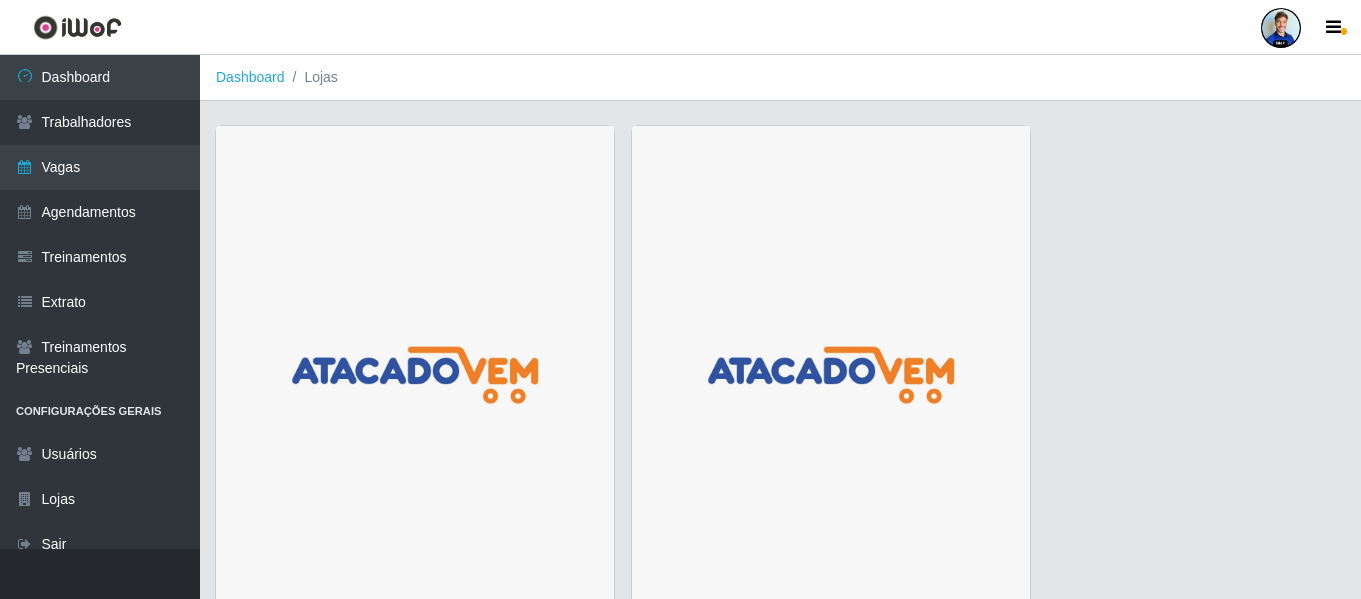 click on "Lojas" at bounding box center (311, 77) 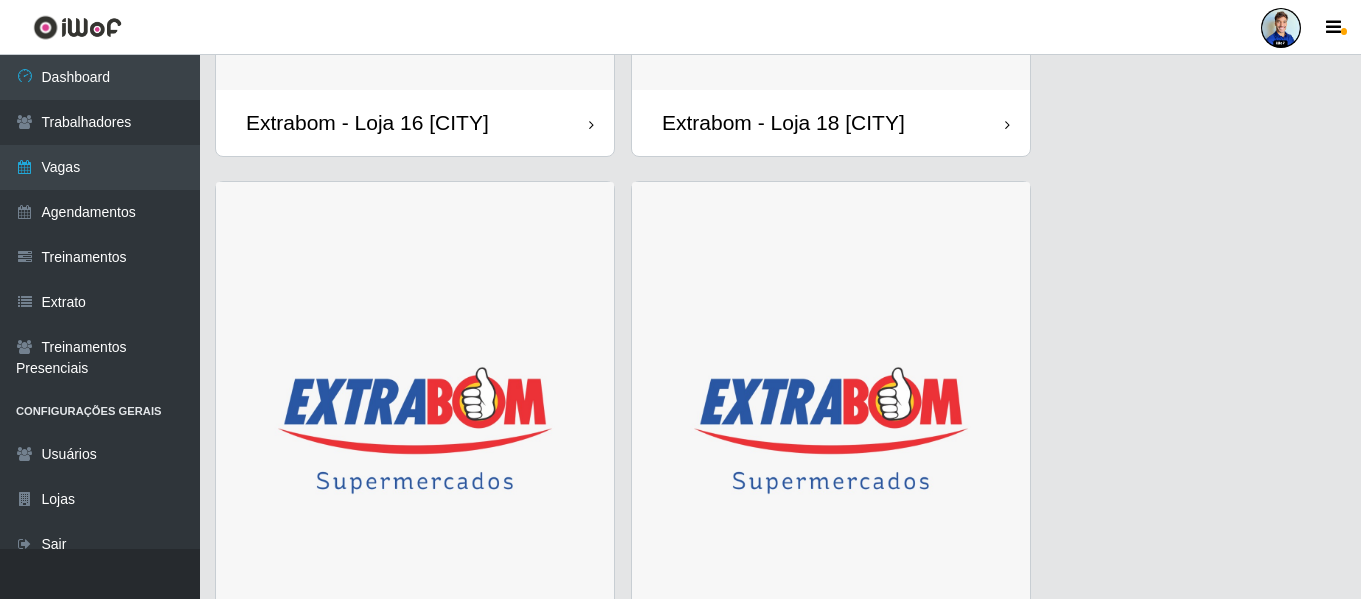 scroll, scrollTop: 2800, scrollLeft: 0, axis: vertical 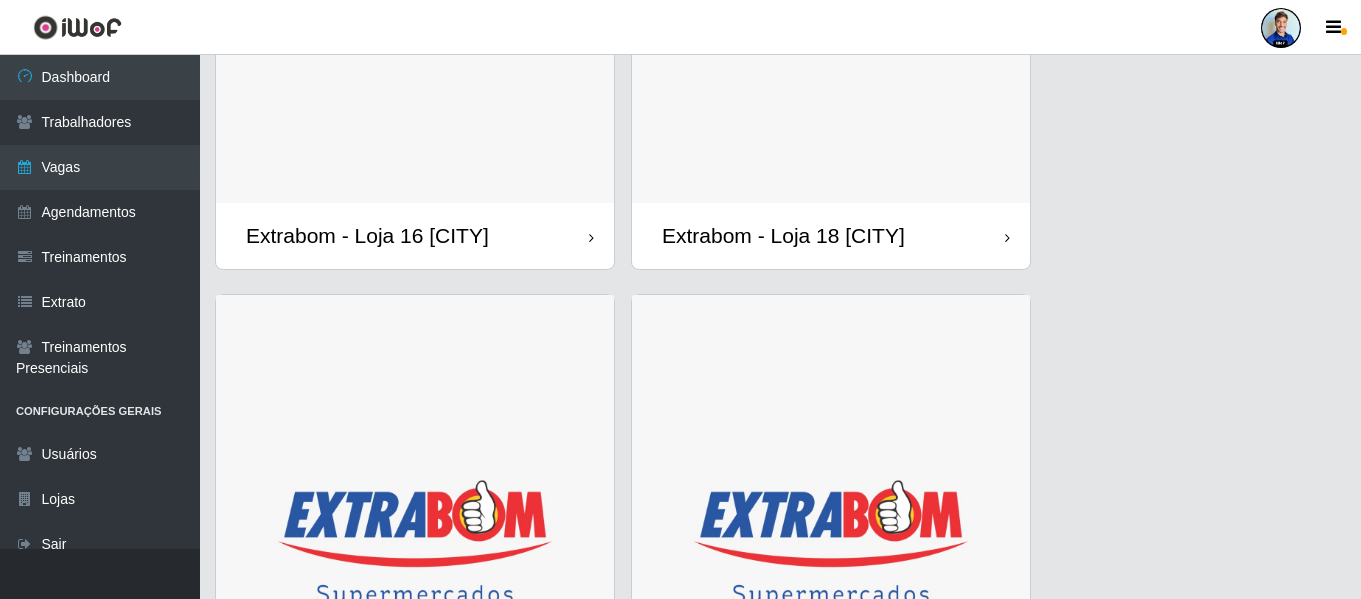 click at bounding box center [831, -45] 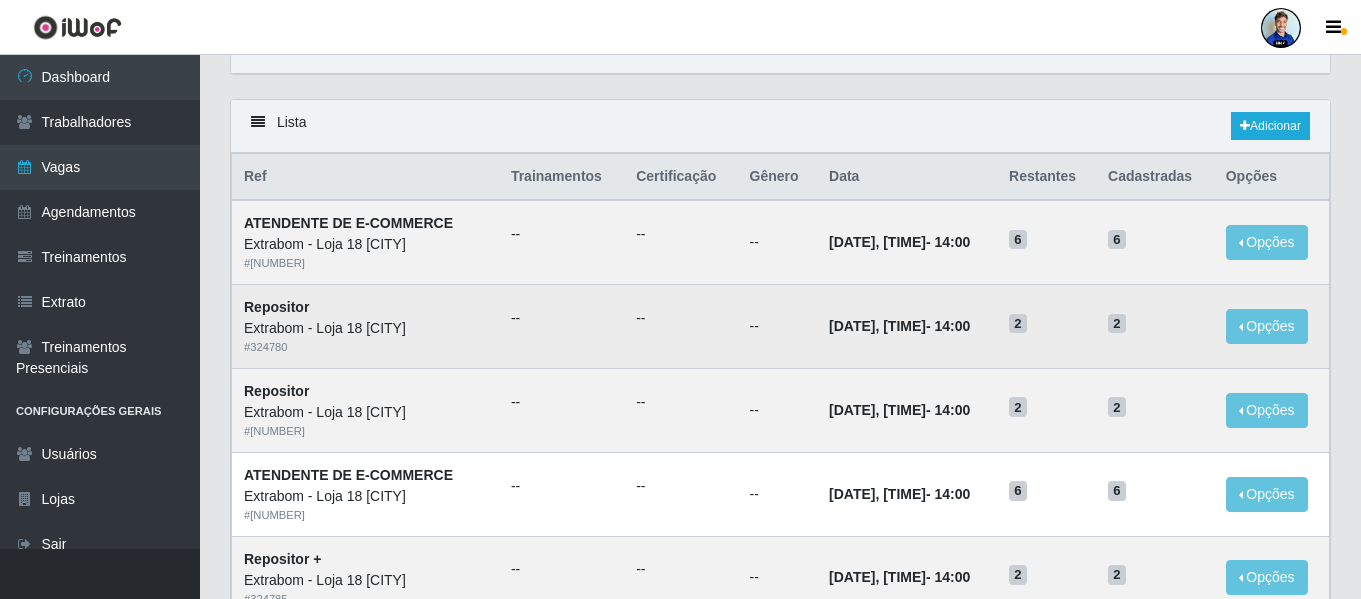scroll, scrollTop: 0, scrollLeft: 0, axis: both 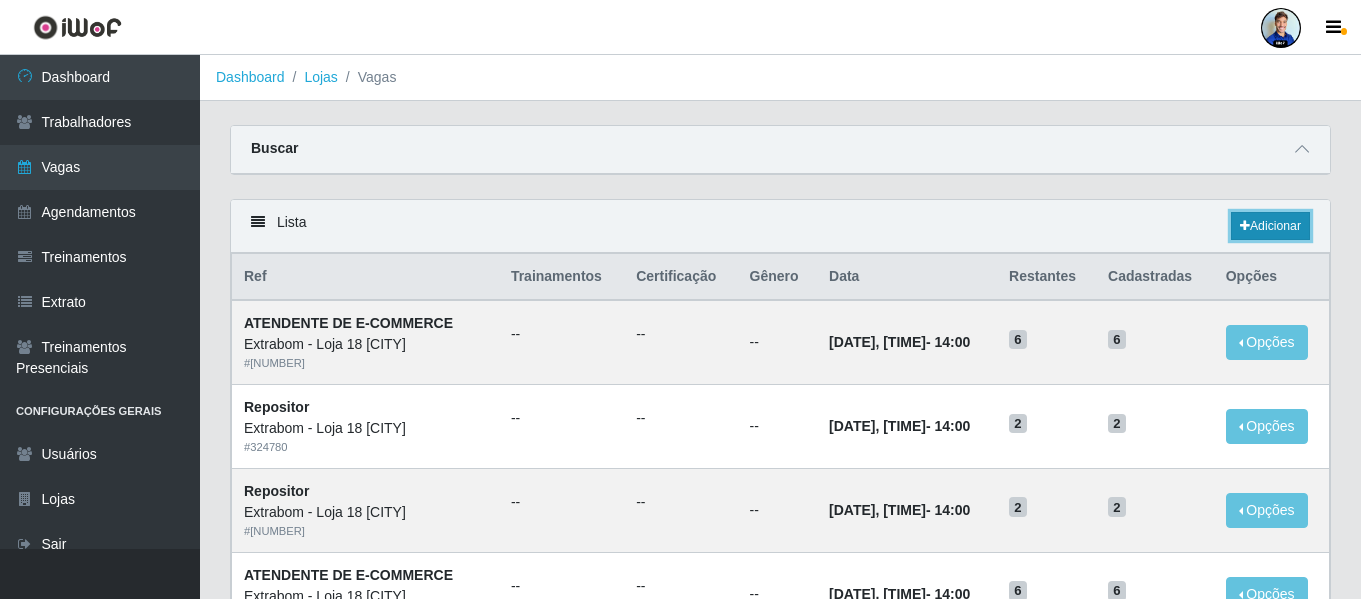 click on "Adicionar" at bounding box center [1270, 226] 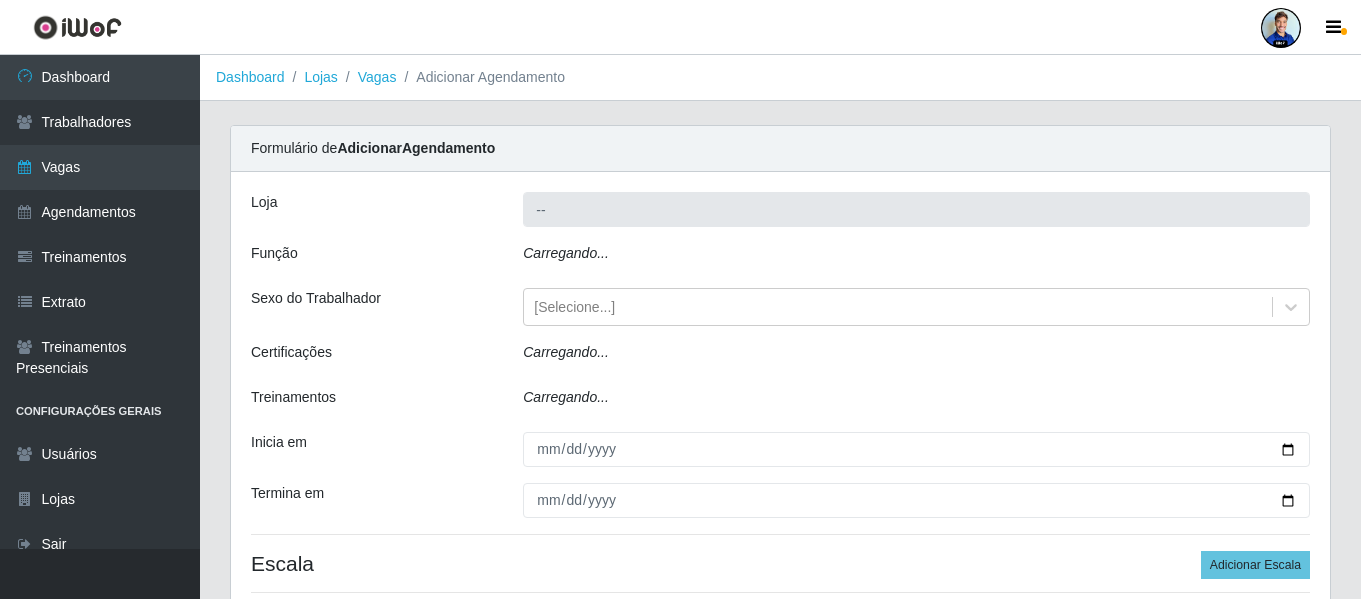 type on "Extrabom - Loja 18 [CITY]" 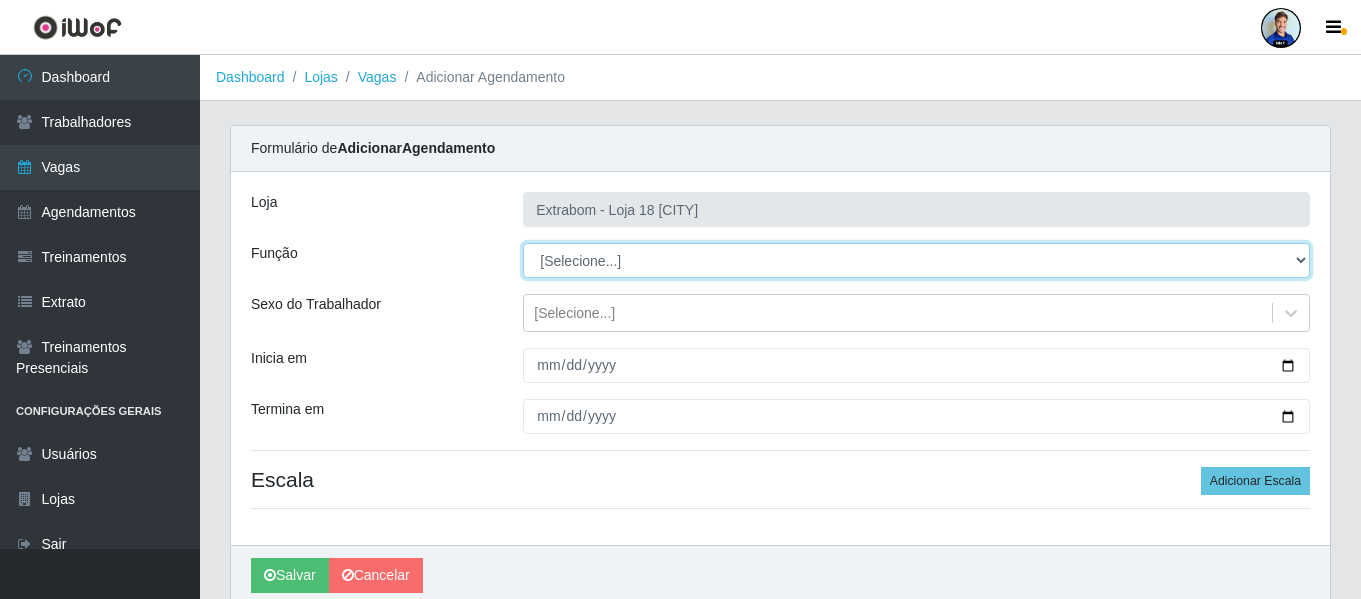 click on "[Selecione...] ATENDENTE DE E-COMMERCE ATENDENTE DE E-COMMERCE + ATENDENTE DE E-COMMERCE ++ Repositor  Repositor + Repositor ++" at bounding box center (916, 260) 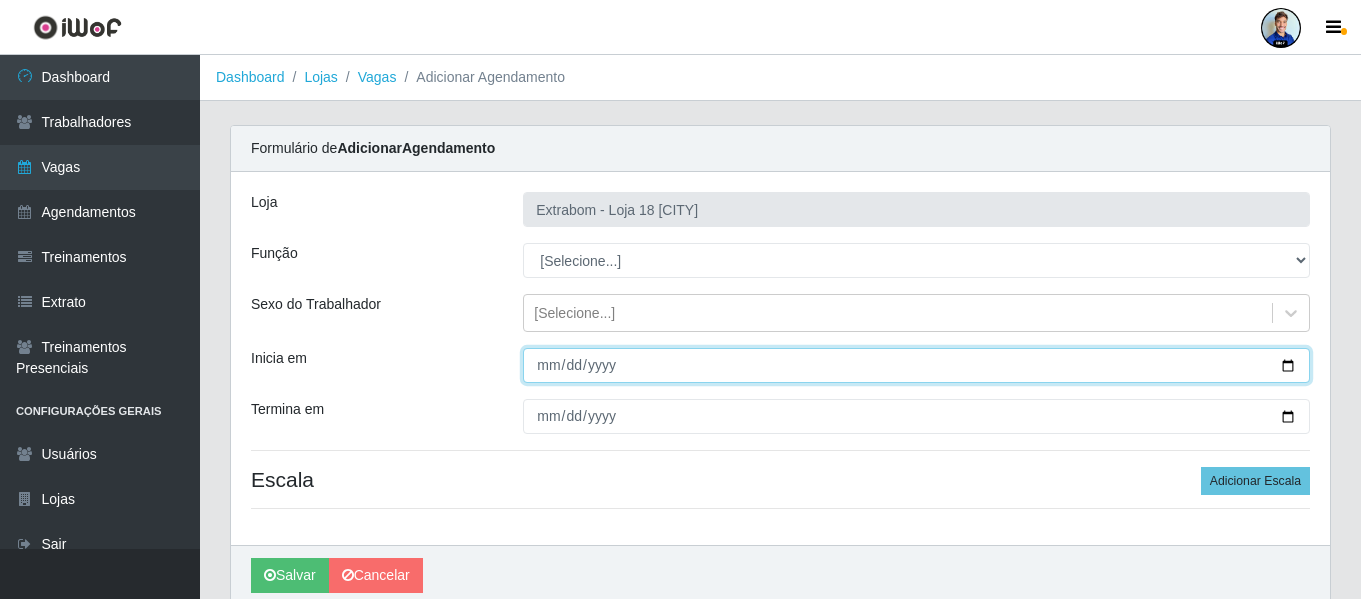 click on "Inicia em" at bounding box center (916, 365) 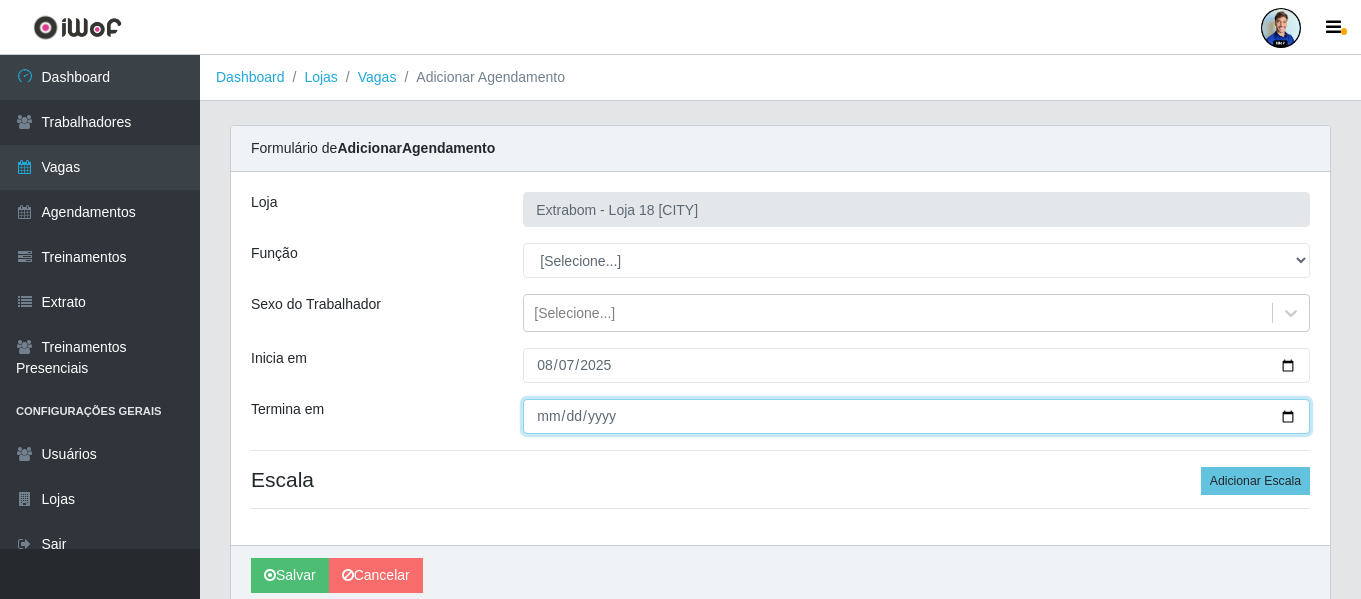 type on "2025-08-07" 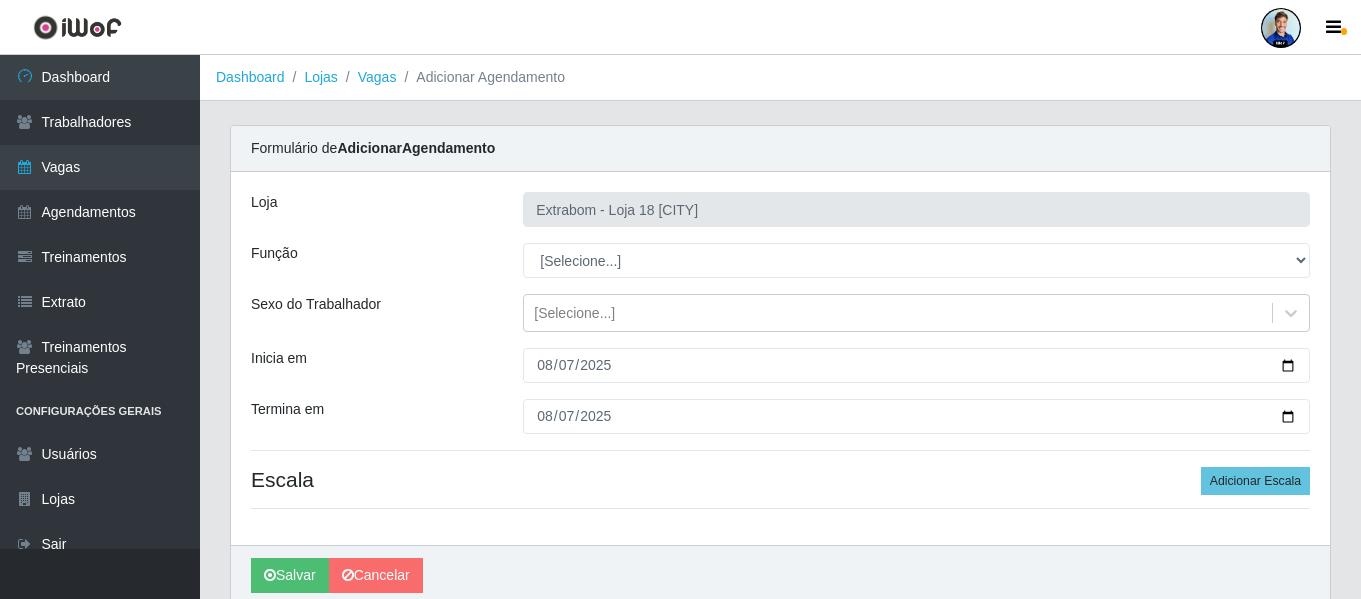 click on "Termina em" at bounding box center [372, 416] 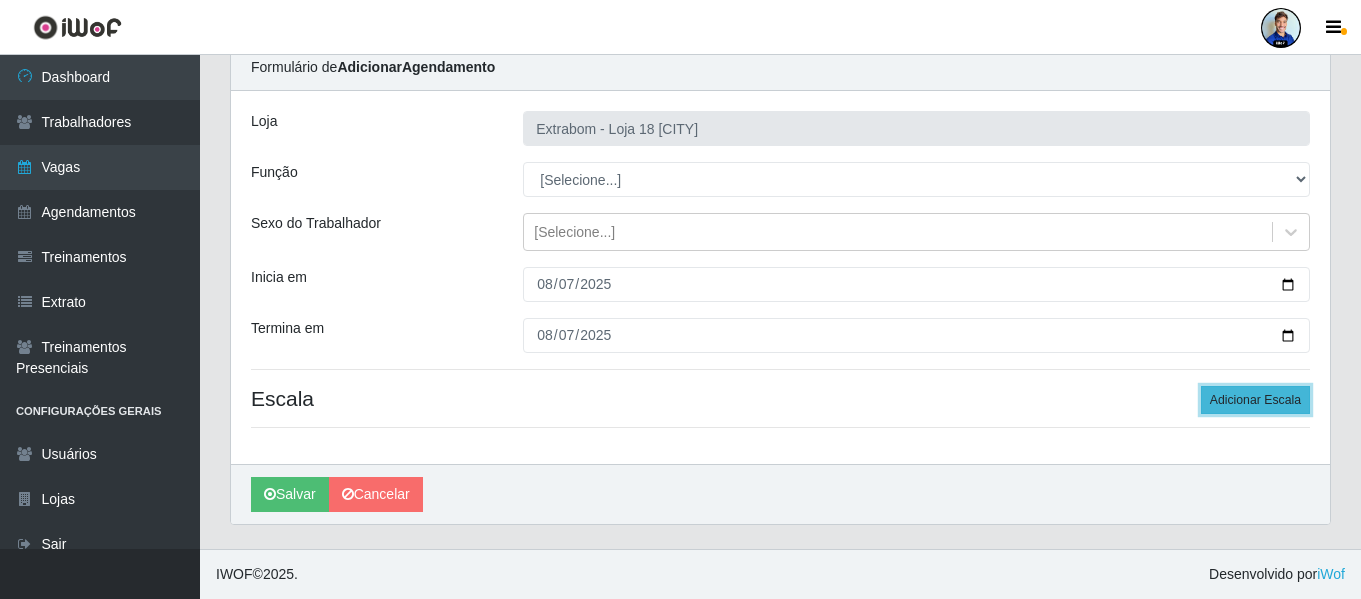 click on "Adicionar Escala" at bounding box center (1255, 400) 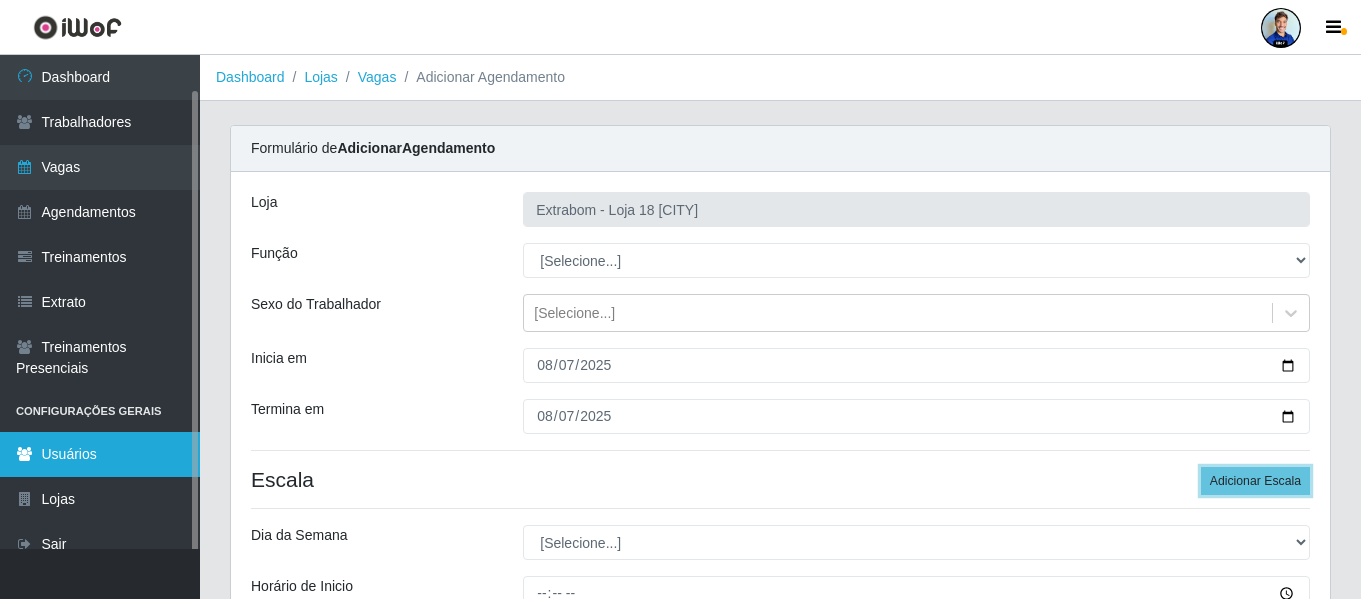 scroll, scrollTop: 220, scrollLeft: 0, axis: vertical 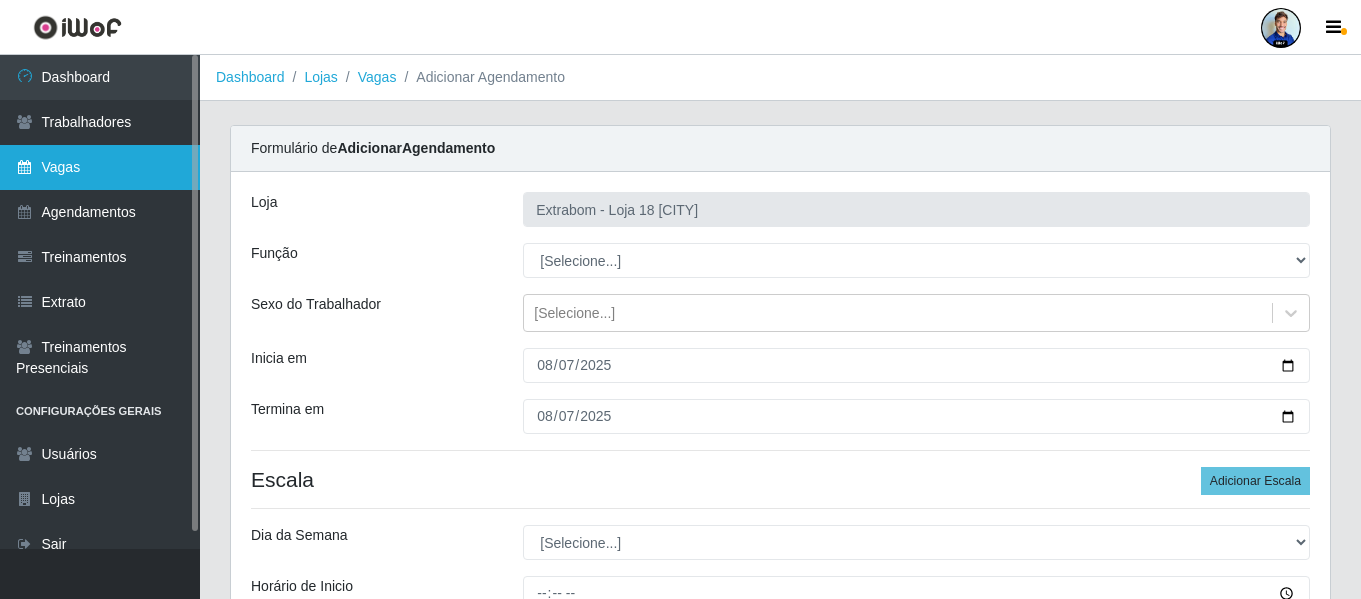 click on "Vagas" at bounding box center [100, 167] 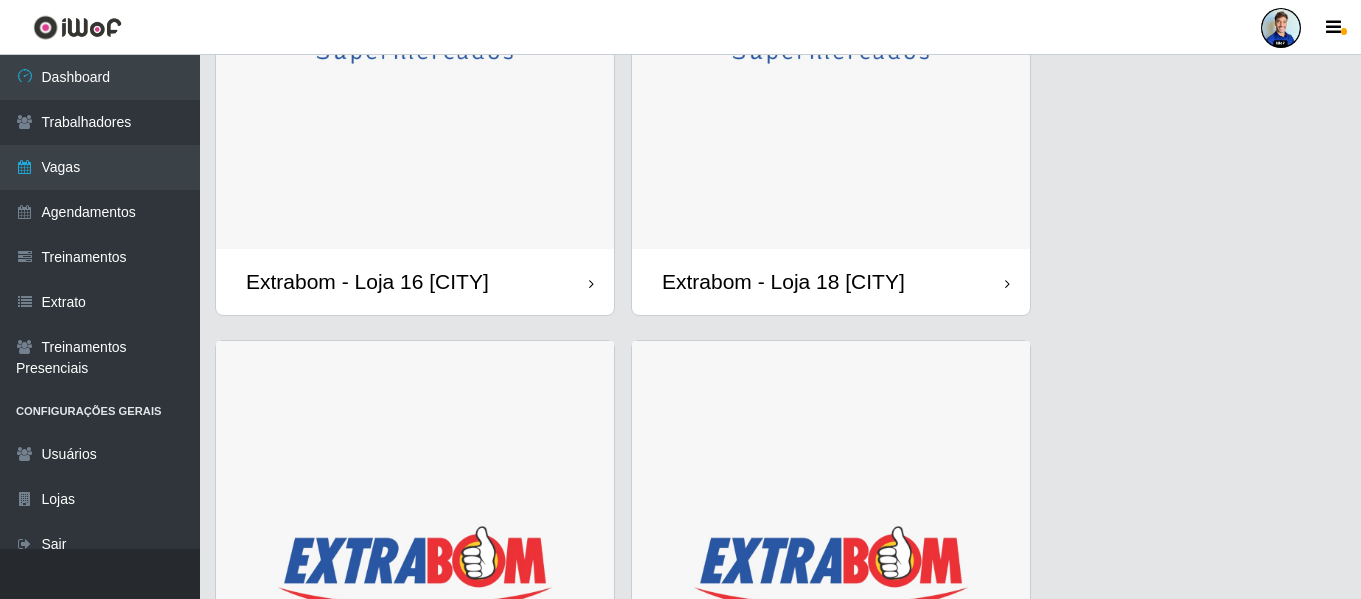 scroll, scrollTop: 2805, scrollLeft: 0, axis: vertical 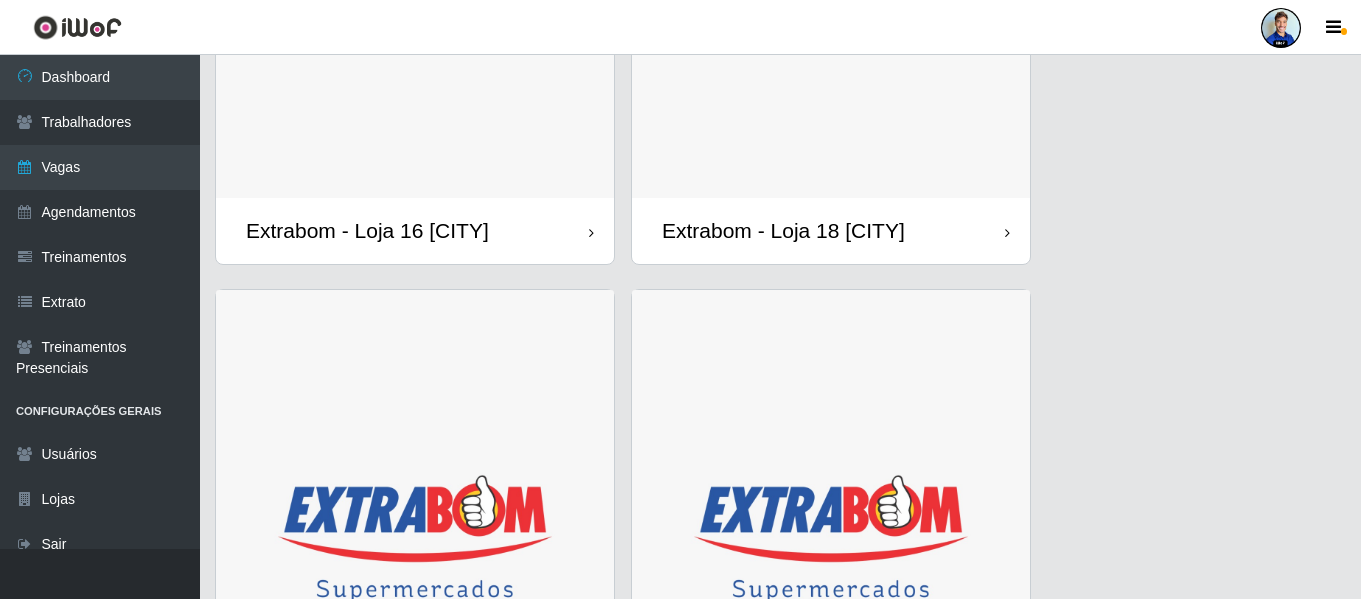 click at bounding box center [831, -50] 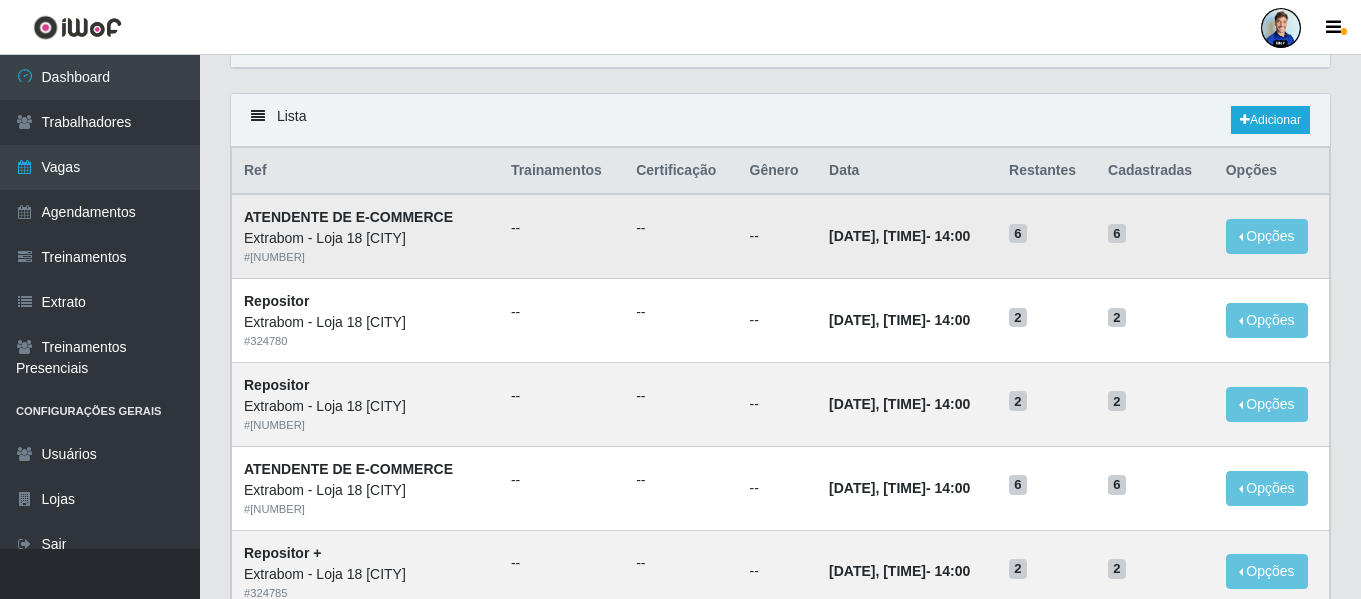scroll, scrollTop: 82, scrollLeft: 0, axis: vertical 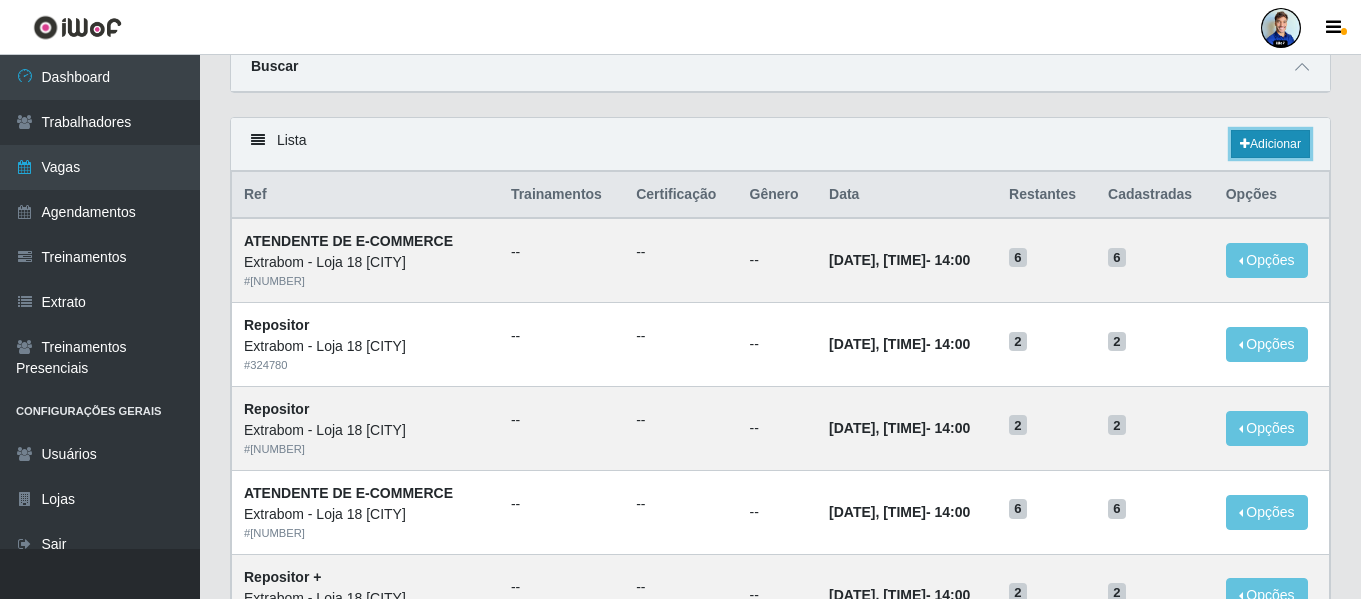 click on "Adicionar" at bounding box center (1270, 144) 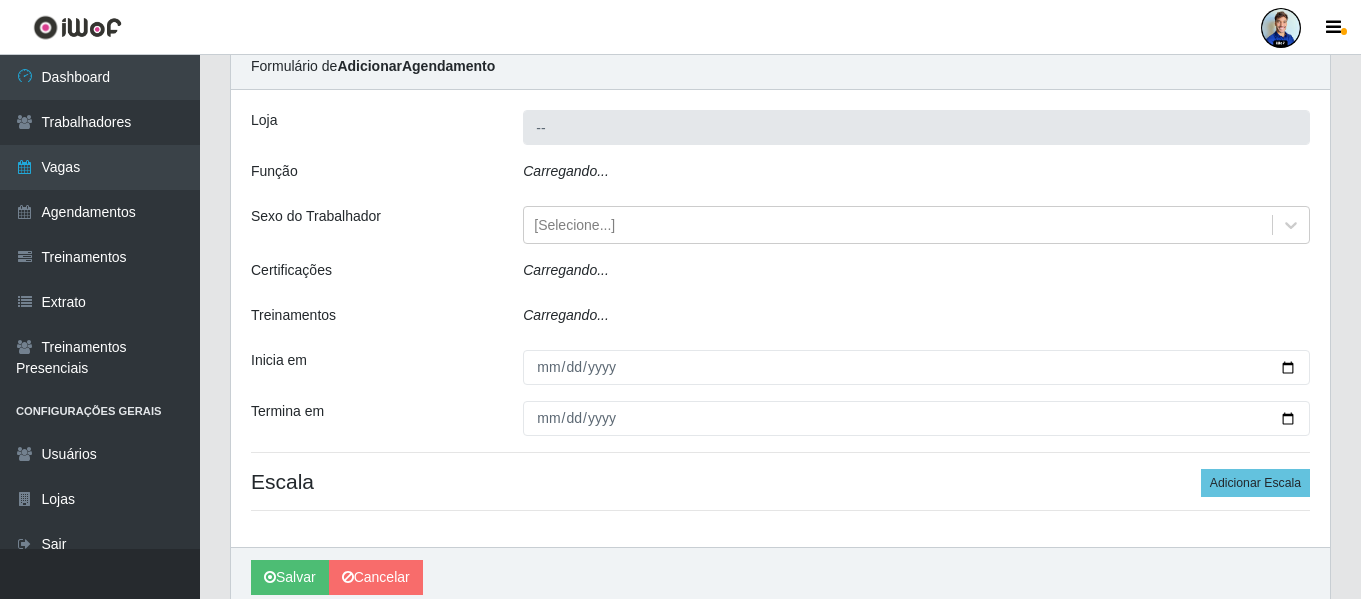type on "Extrabom - Loja 18 [CITY]" 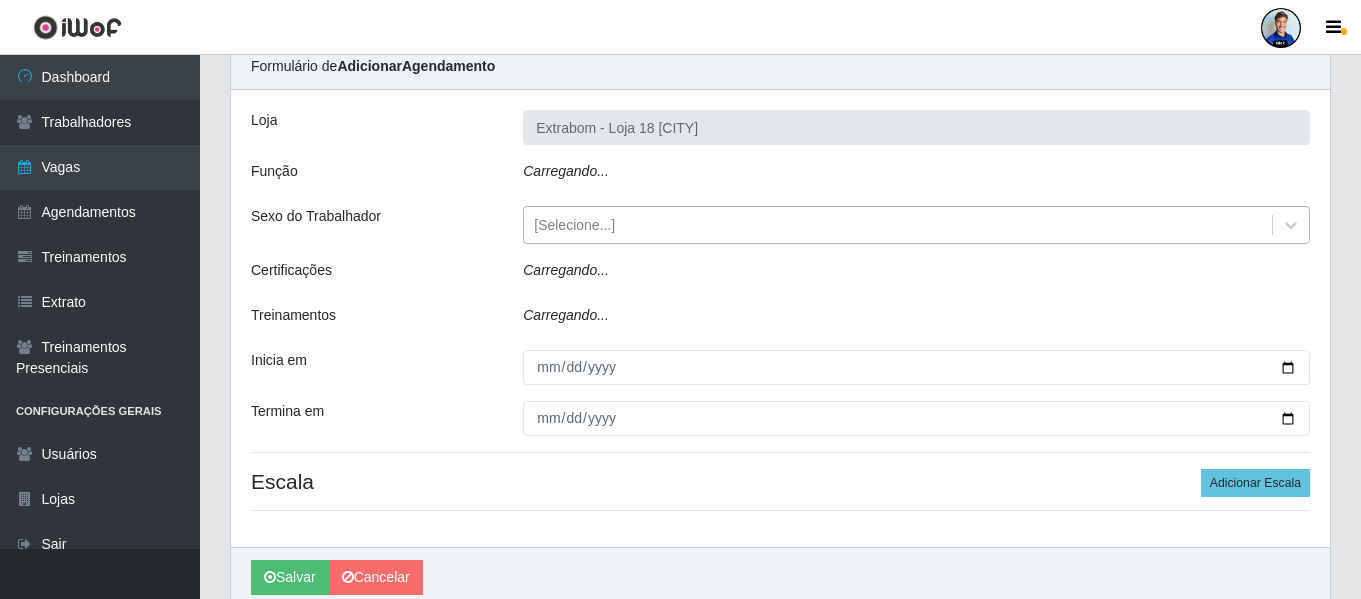 scroll, scrollTop: 81, scrollLeft: 0, axis: vertical 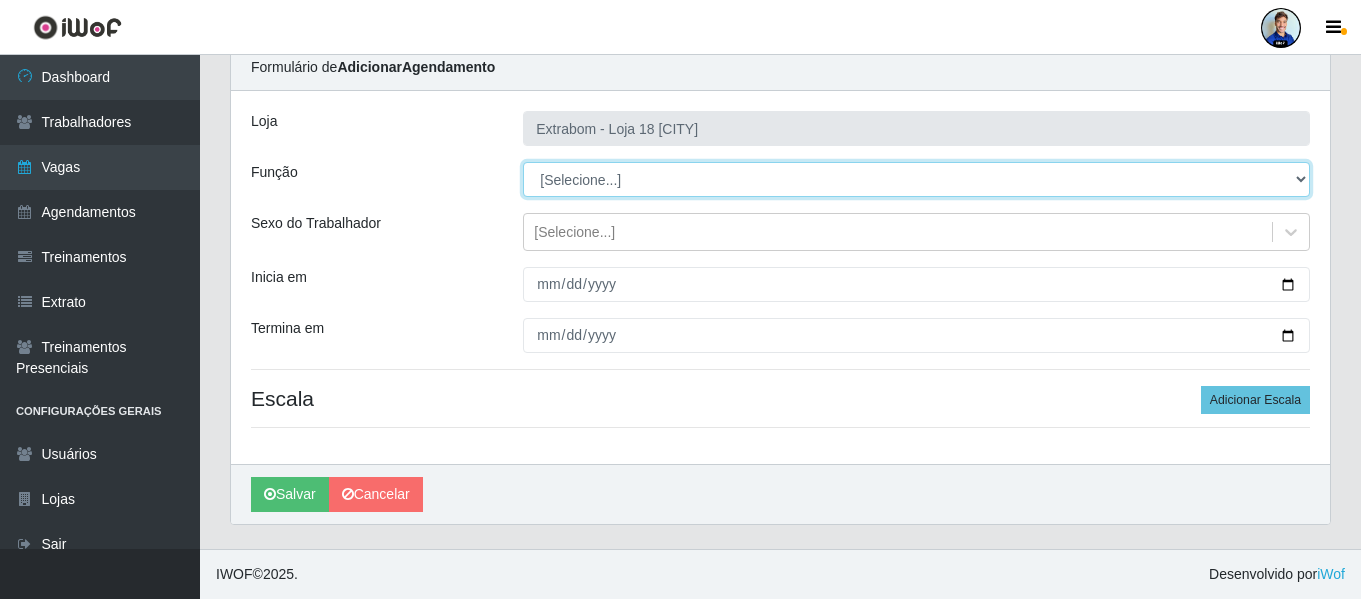 click on "[Selecione...] ATENDENTE DE E-COMMERCE ATENDENTE DE E-COMMERCE + ATENDENTE DE E-COMMERCE ++ Repositor  Repositor + Repositor ++" at bounding box center (916, 179) 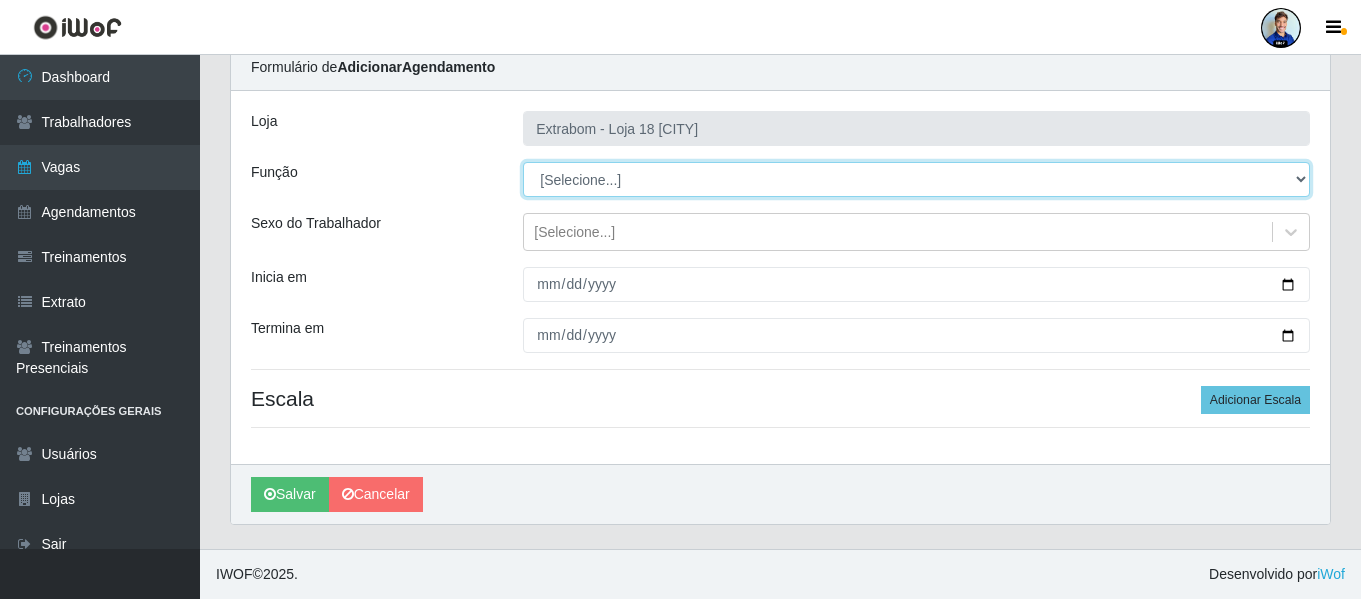select on "[NUMBER]" 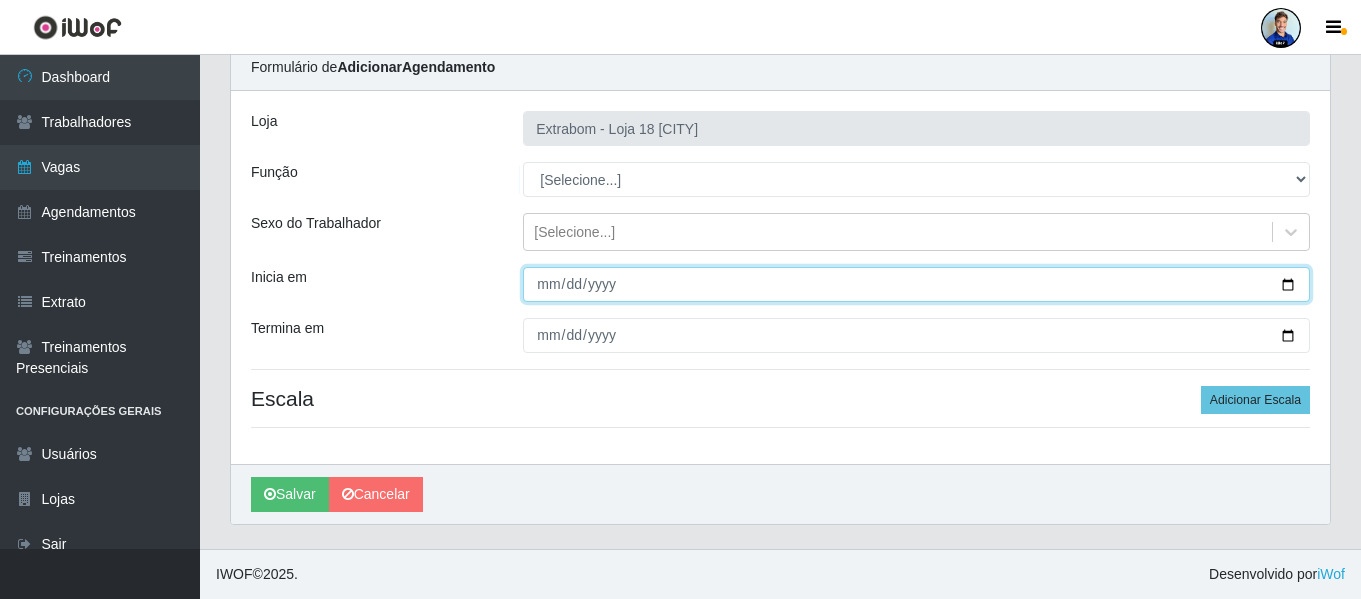 drag, startPoint x: 579, startPoint y: 285, endPoint x: 546, endPoint y: 289, distance: 33.24154 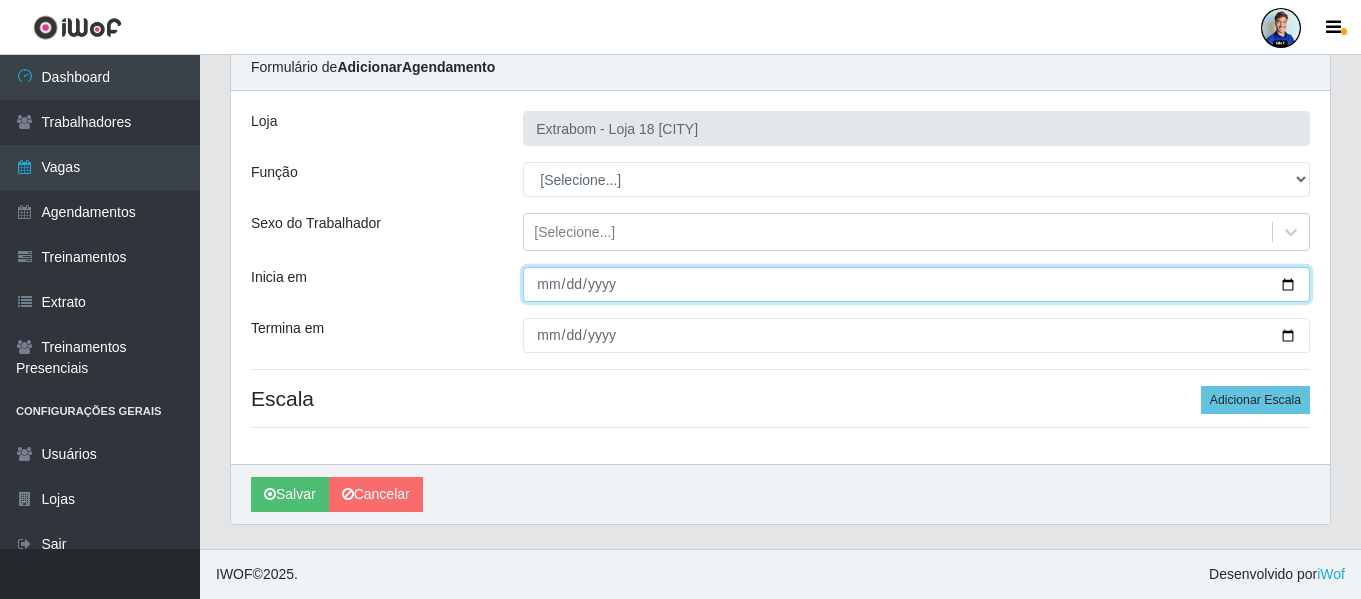 type on "2025-08-07" 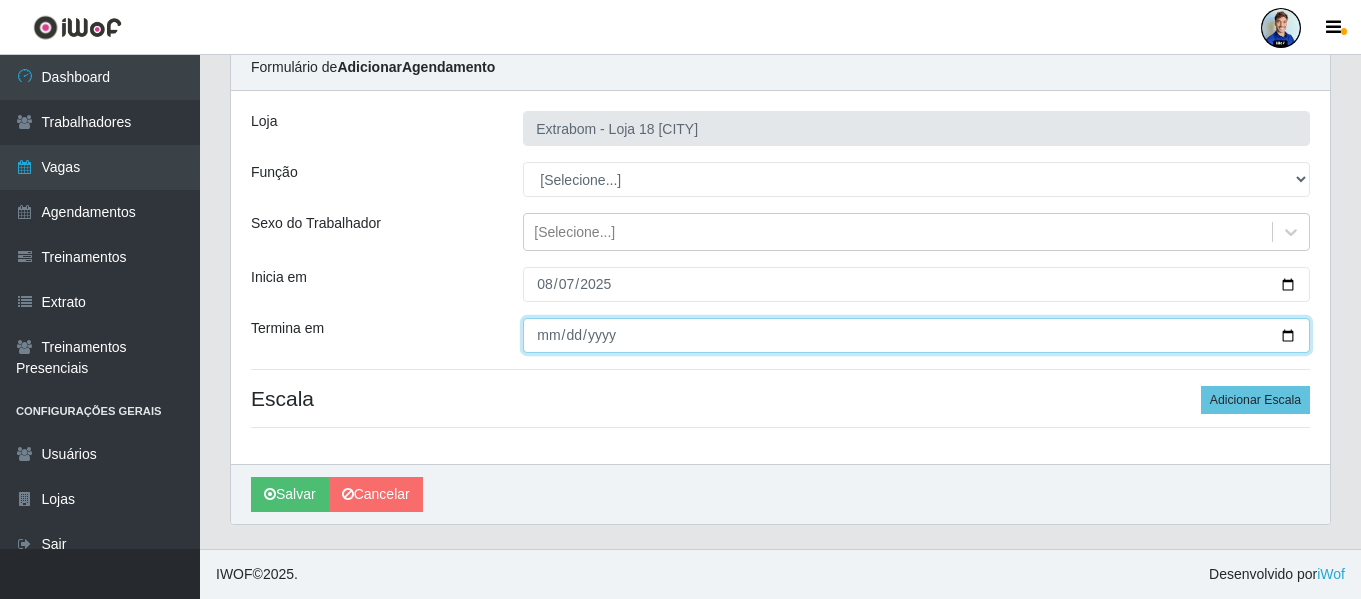 type on "2025-08-07" 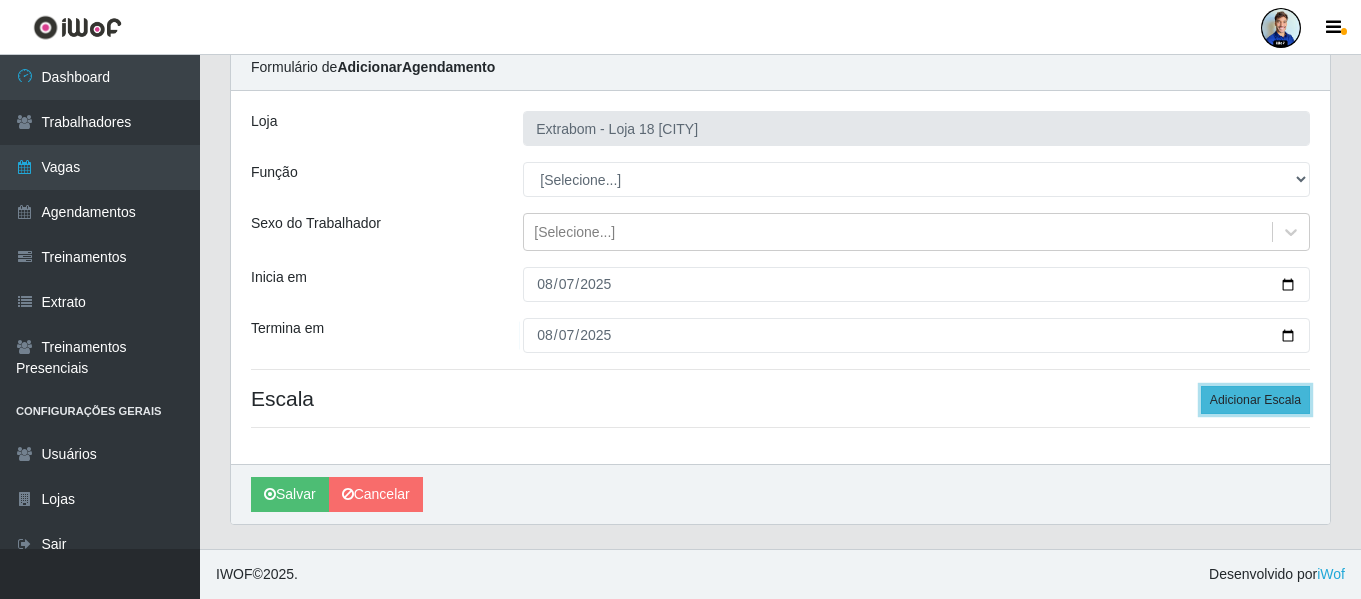 click on "Adicionar Escala" at bounding box center [1255, 400] 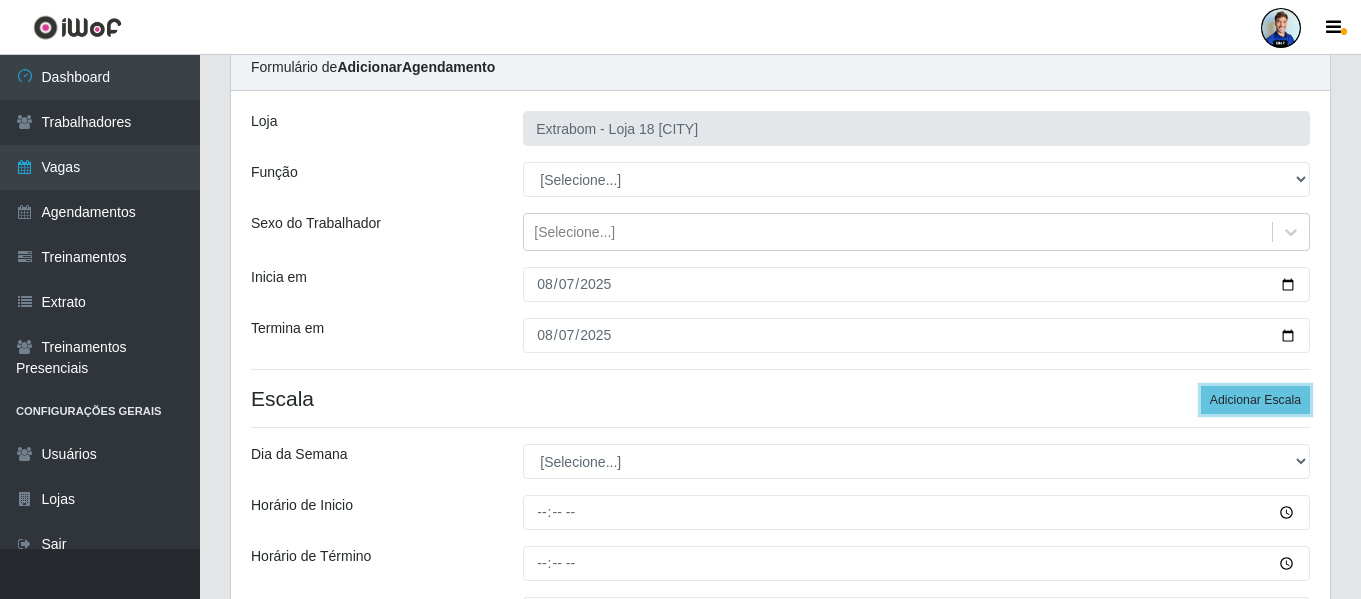 scroll, scrollTop: 302, scrollLeft: 0, axis: vertical 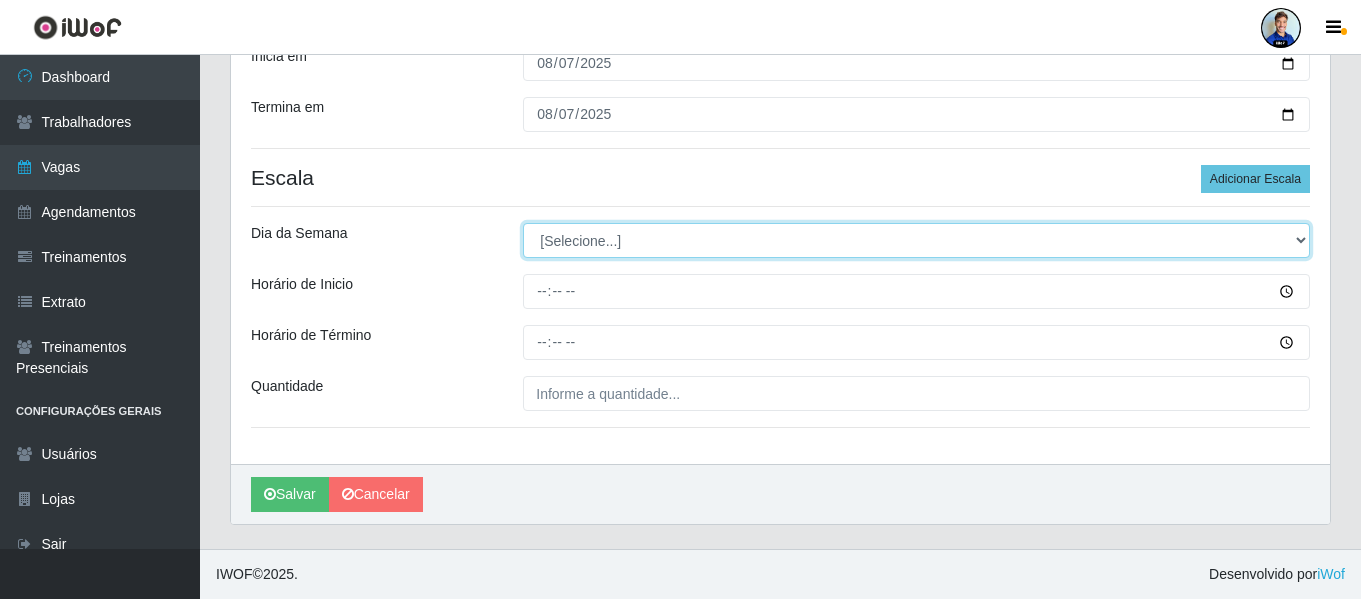 click on "[Selecione...] Segunda Terça Quarta Quinta Sexta Sábado Domingo" at bounding box center (916, 240) 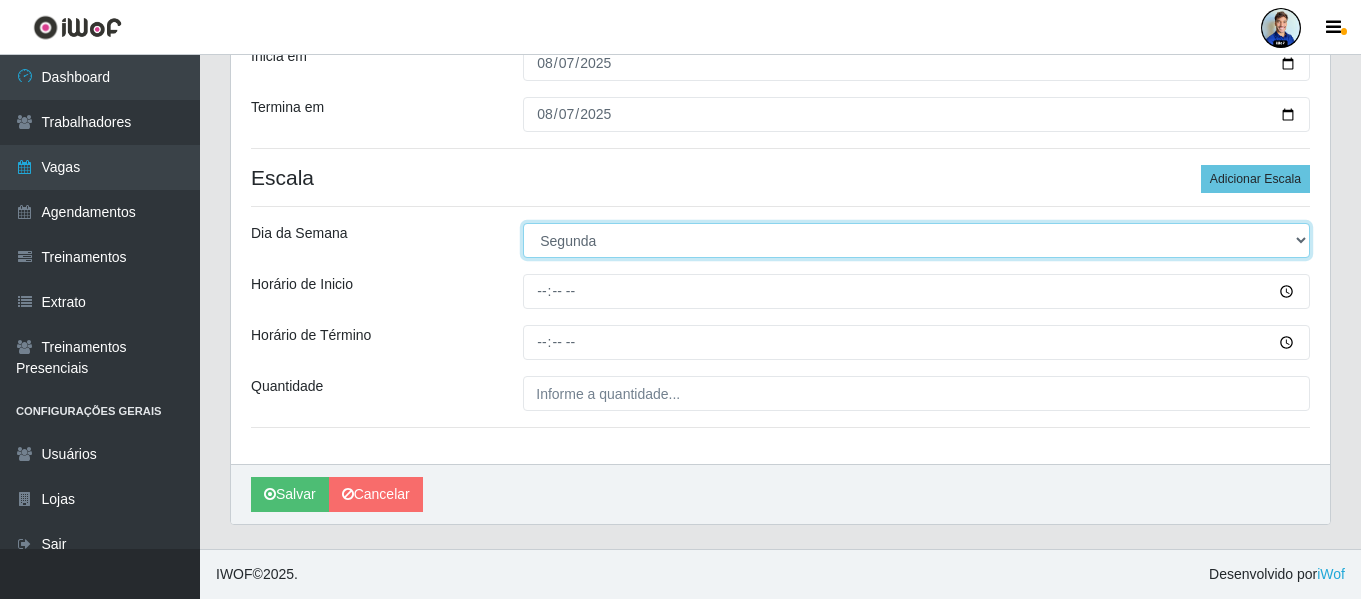 click on "[Selecione...] Segunda Terça Quarta Quinta Sexta Sábado Domingo" at bounding box center [916, 240] 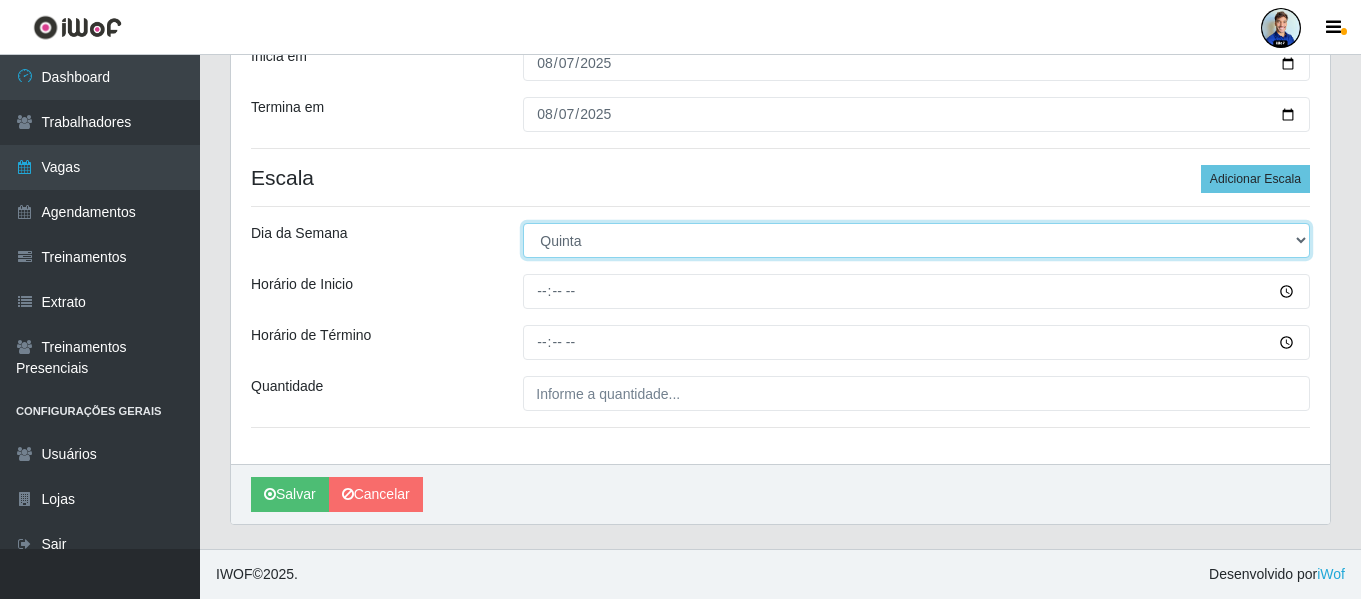 click on "[Selecione...] Segunda Terça Quarta Quinta Sexta Sábado Domingo" at bounding box center (916, 240) 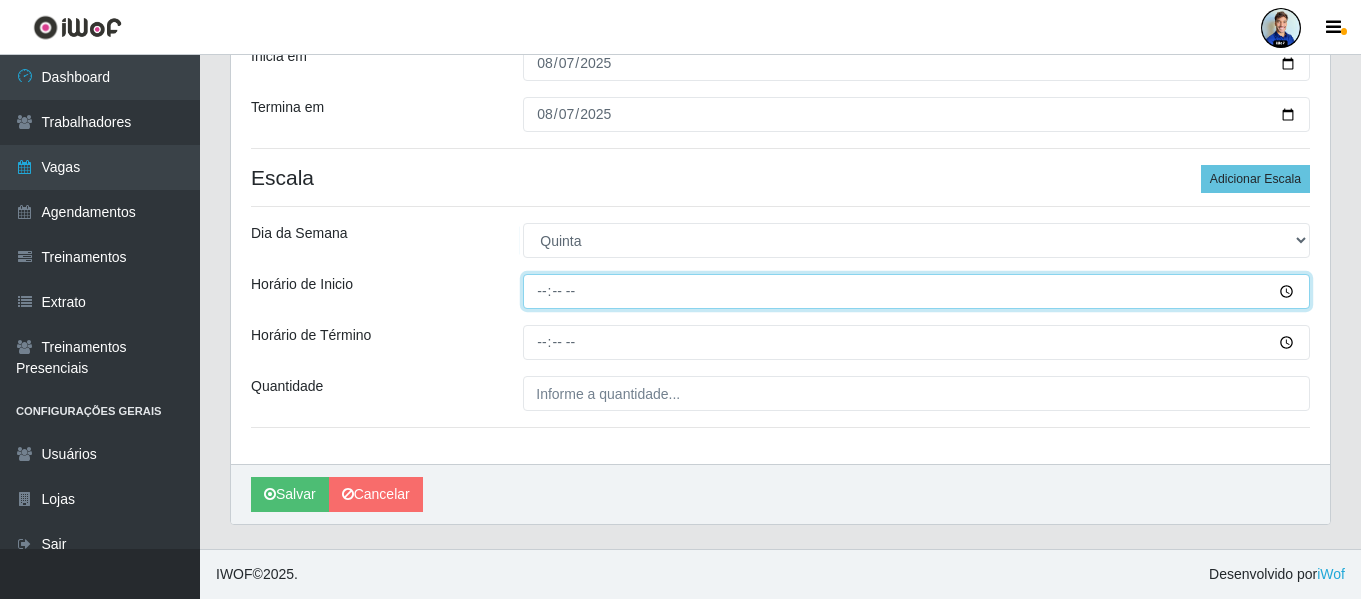 click on "Horário de Inicio" at bounding box center (916, 291) 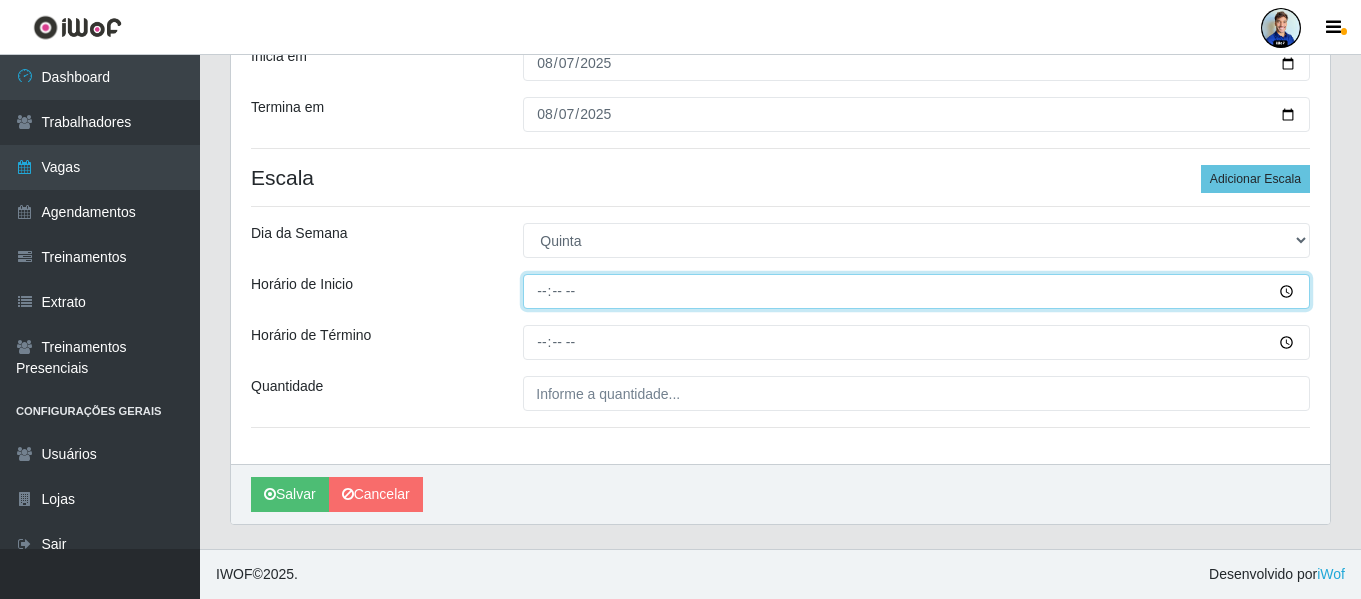 type on "08:00" 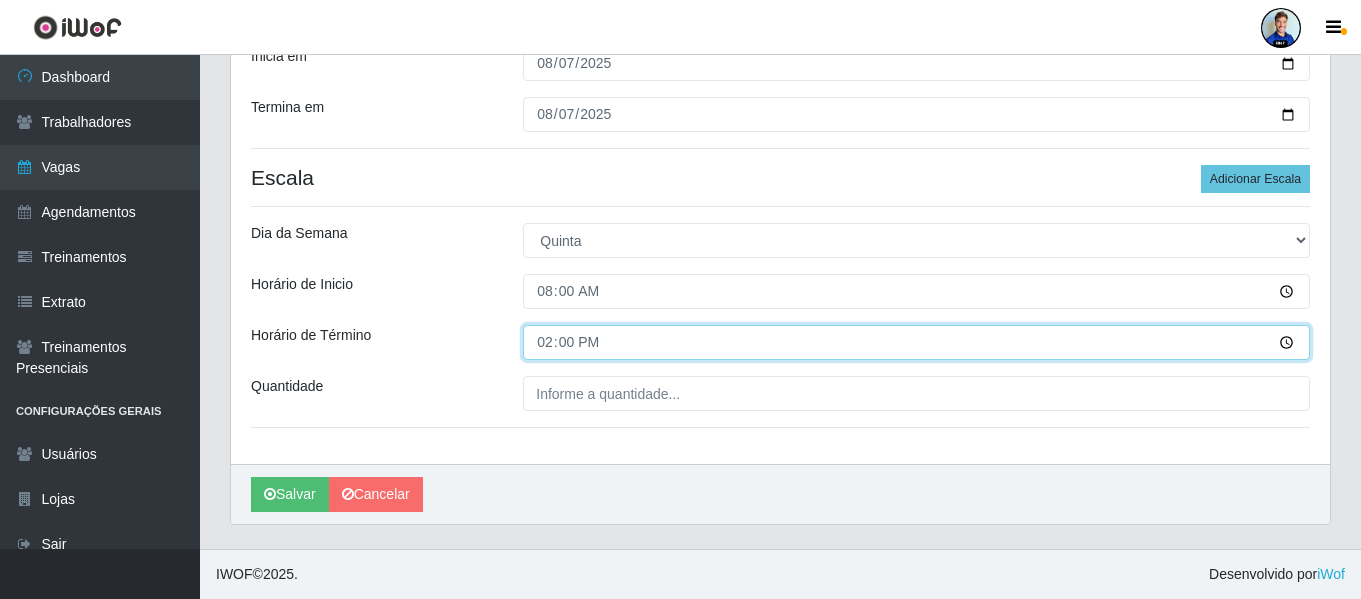 type on "14:01" 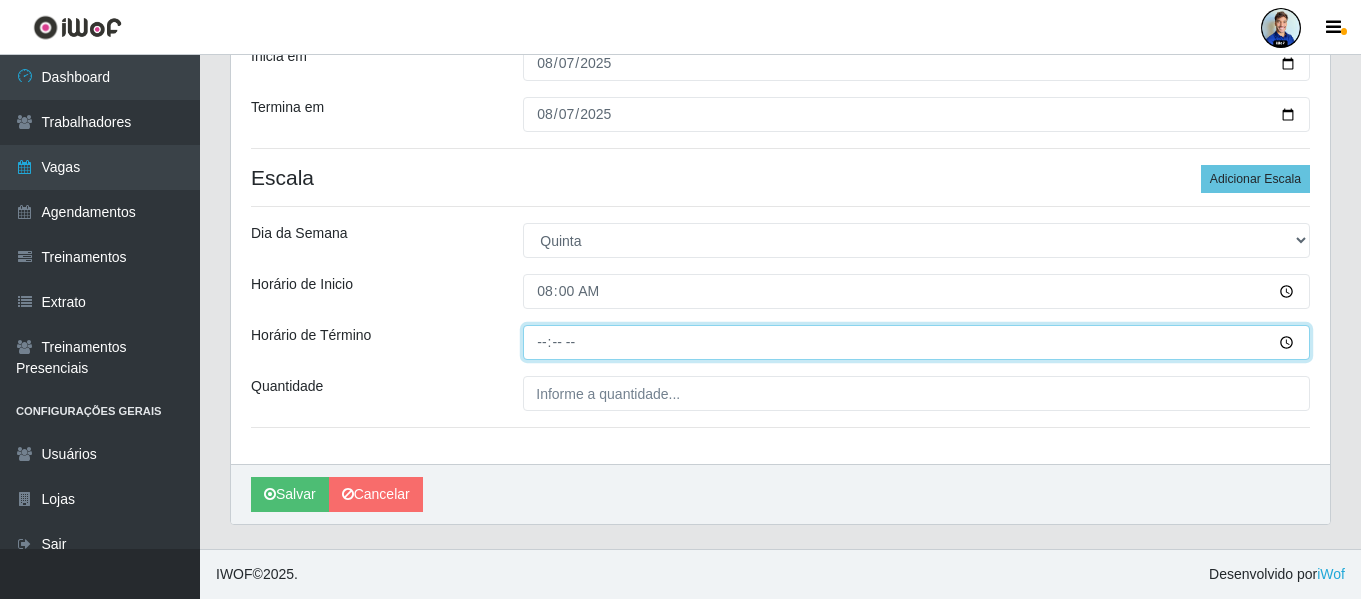 type on "14:00" 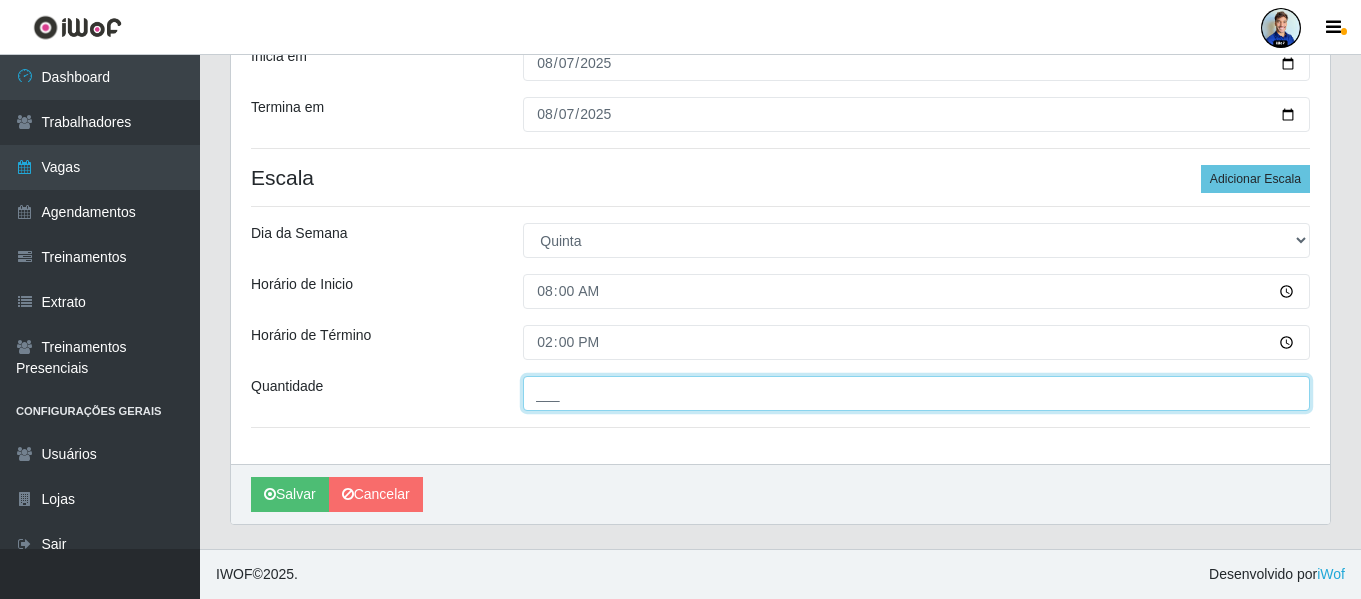 click on "___" at bounding box center [916, 393] 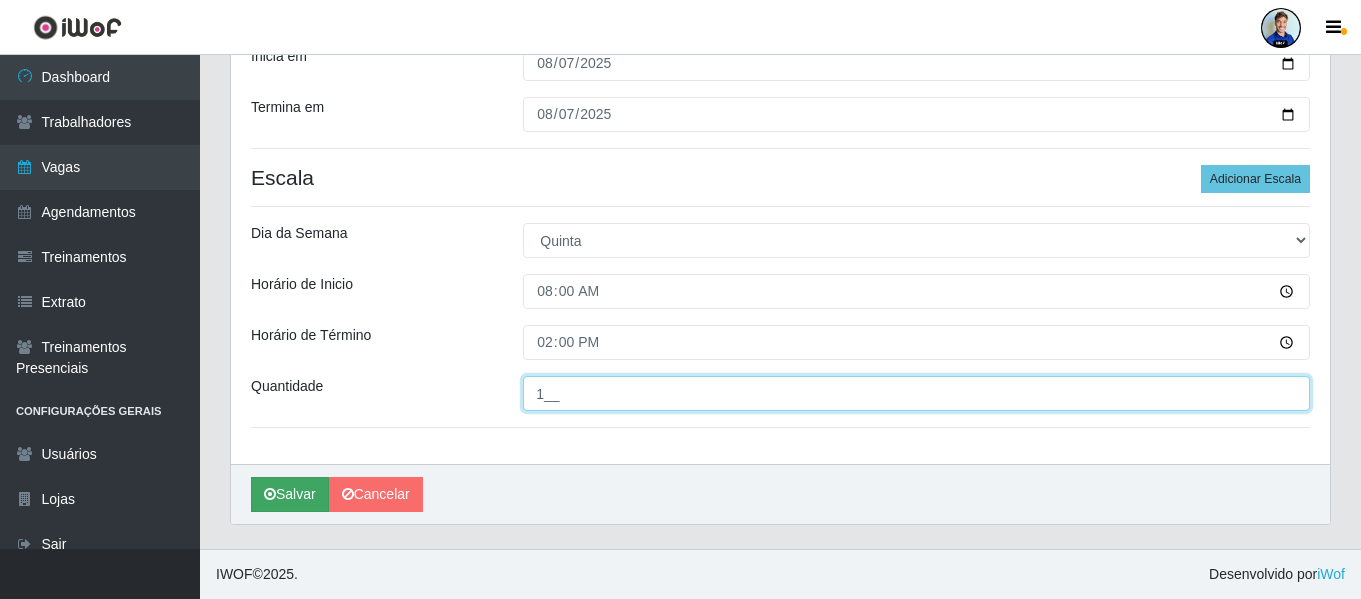 type on "1__" 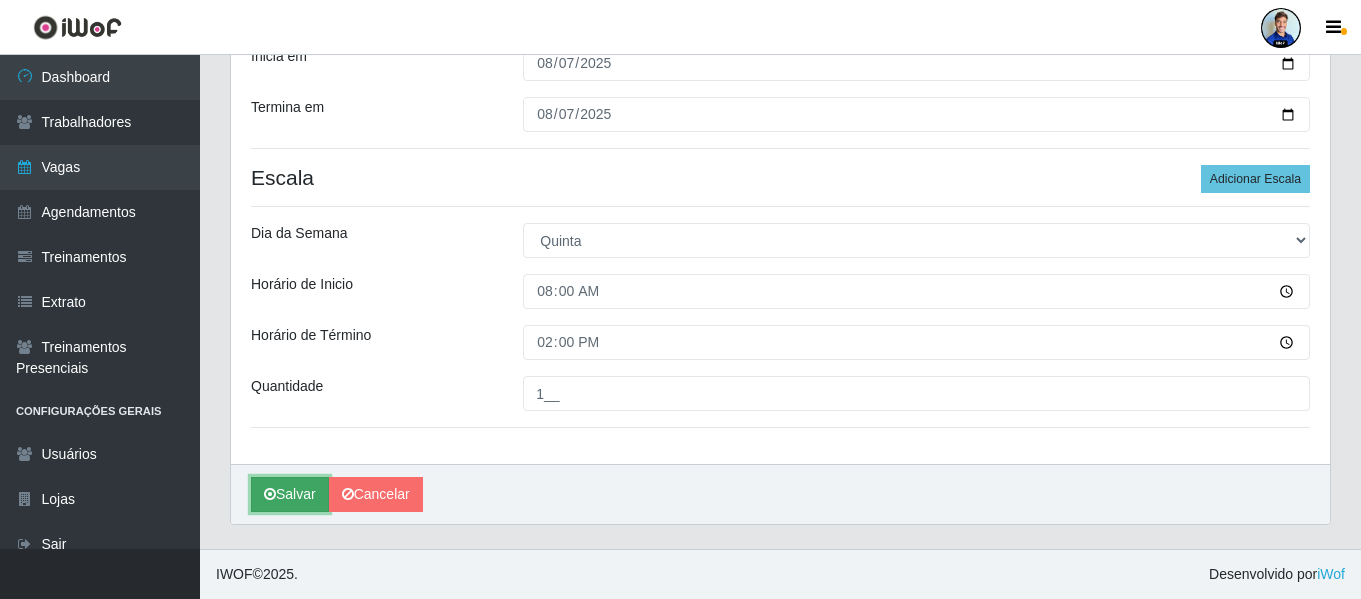 click at bounding box center (270, 494) 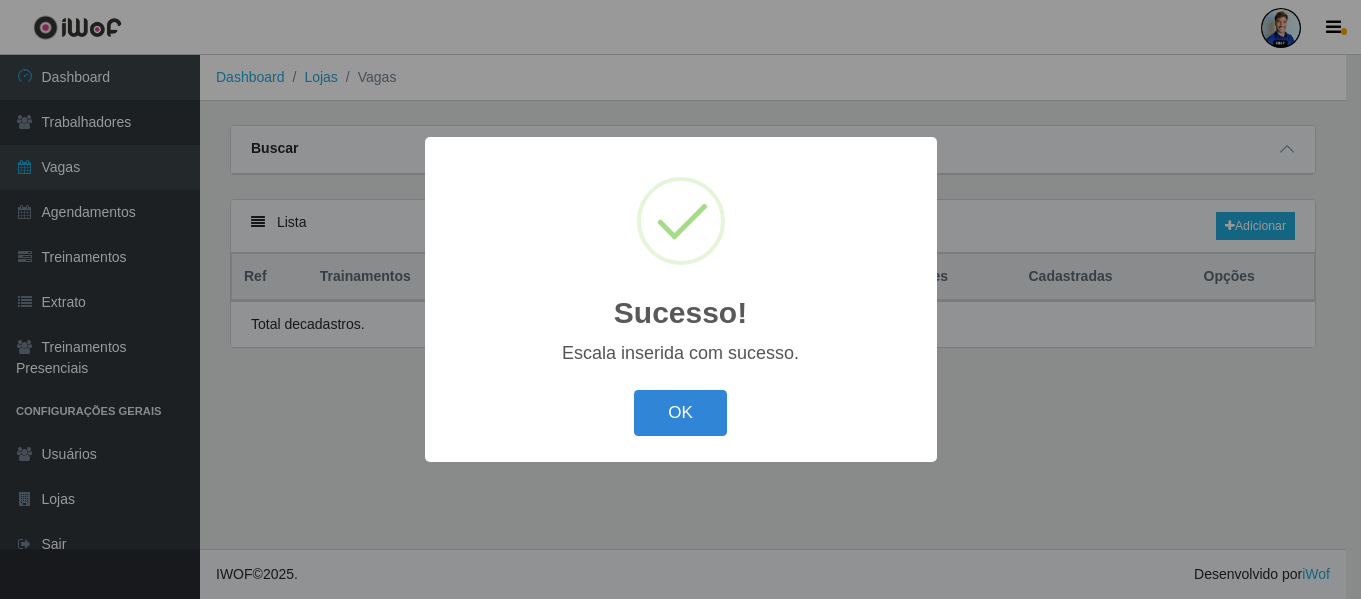 scroll, scrollTop: 0, scrollLeft: 0, axis: both 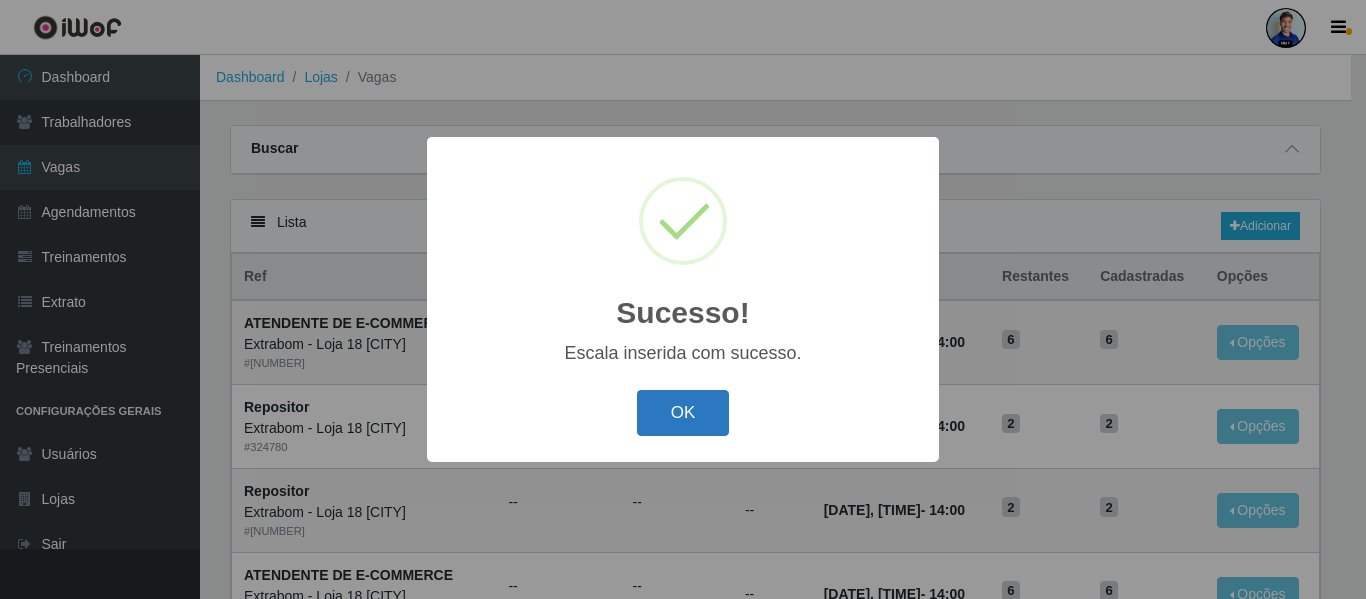 click on "OK" at bounding box center (683, 413) 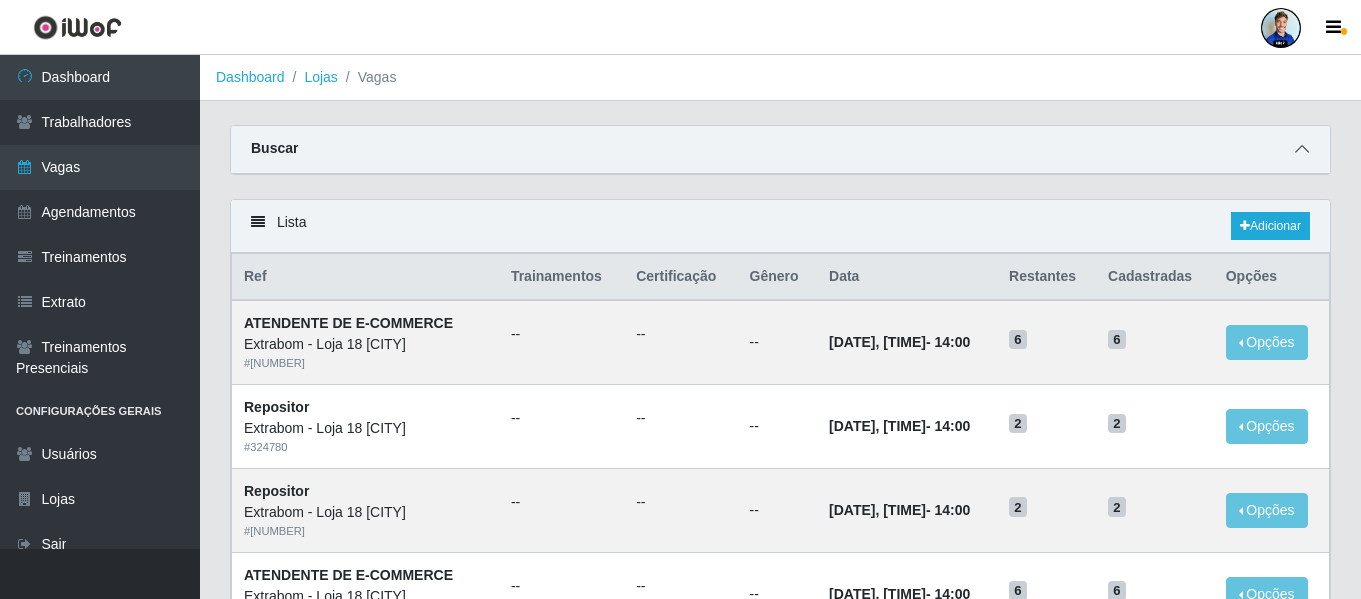 click at bounding box center [1302, 149] 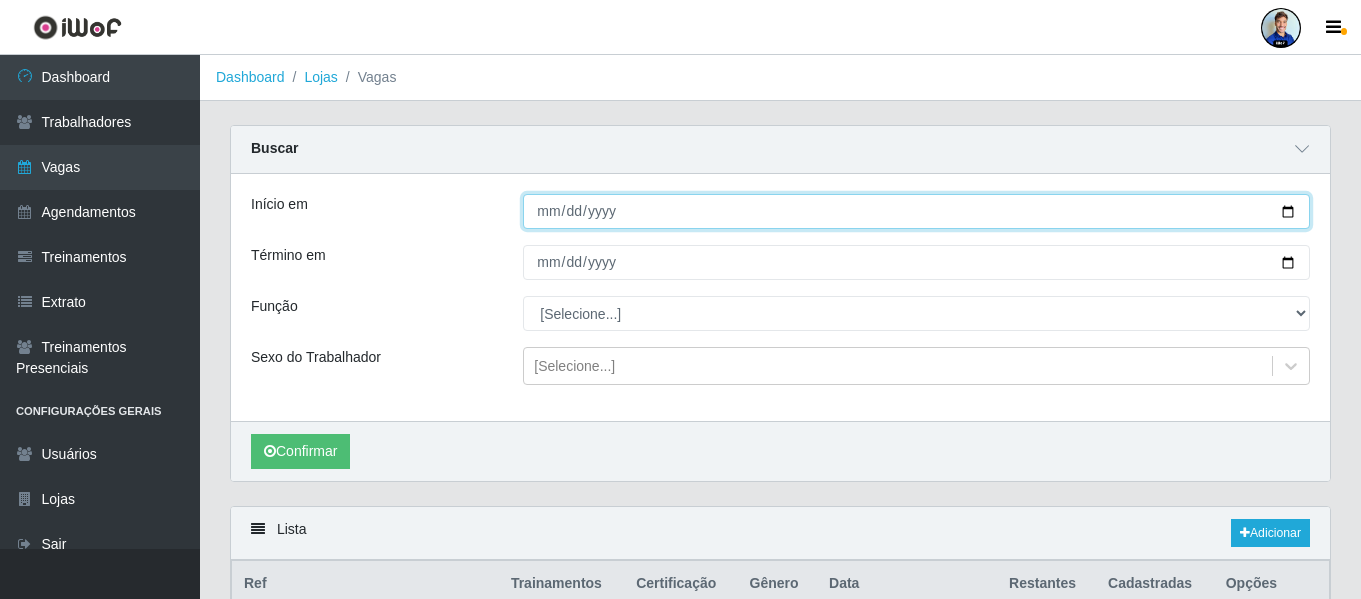 click on "Início em" at bounding box center (916, 211) 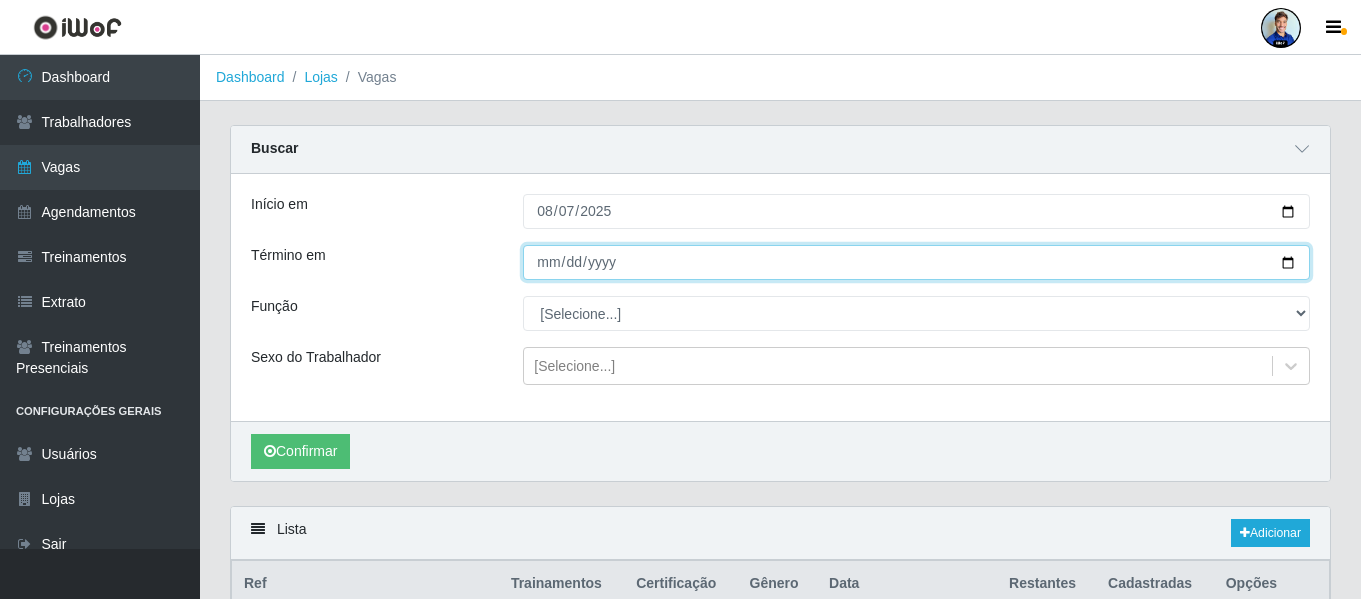 type on "2025-08-07" 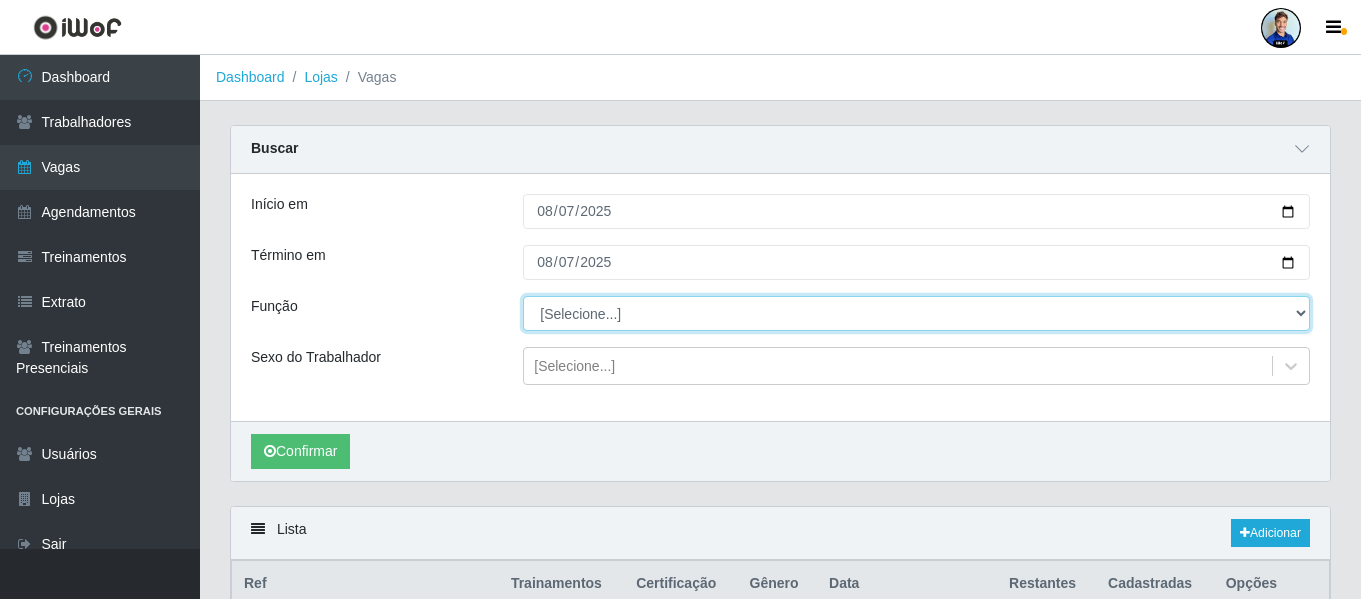 click on "[Selecione...] ATENDENTE DE E-COMMERCE ATENDENTE DE E-COMMERCE + ATENDENTE DE E-COMMERCE ++ Repositor  Repositor + Repositor ++" at bounding box center [916, 313] 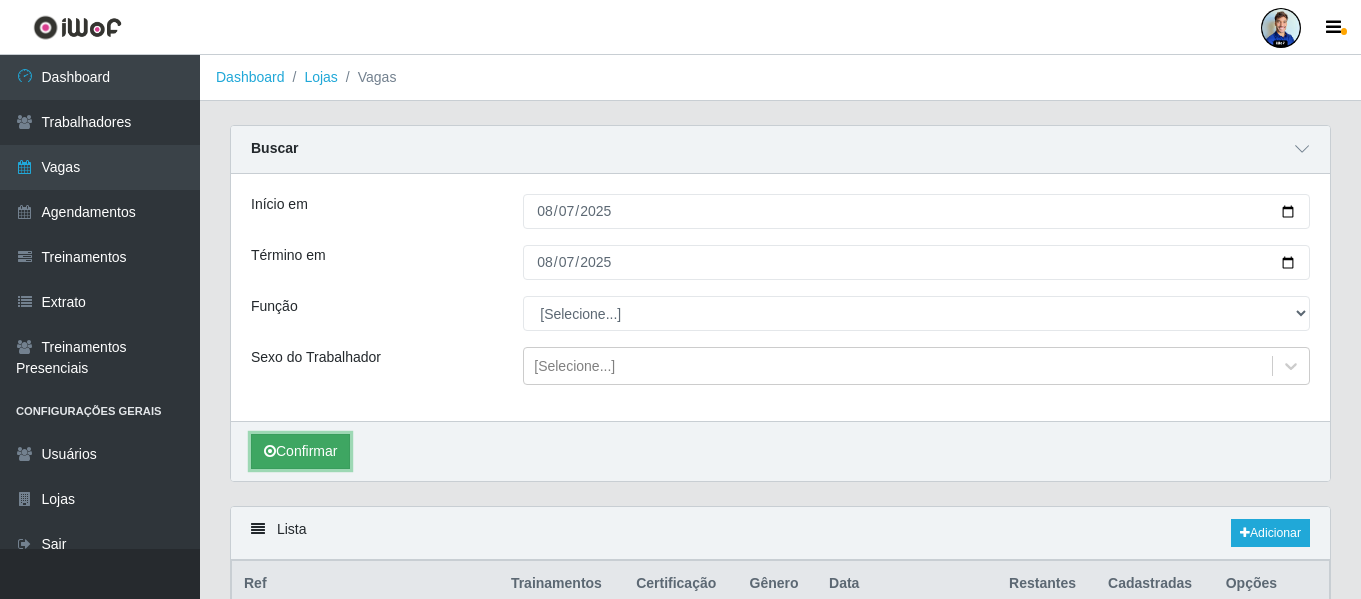 click on "Confirmar" at bounding box center (300, 451) 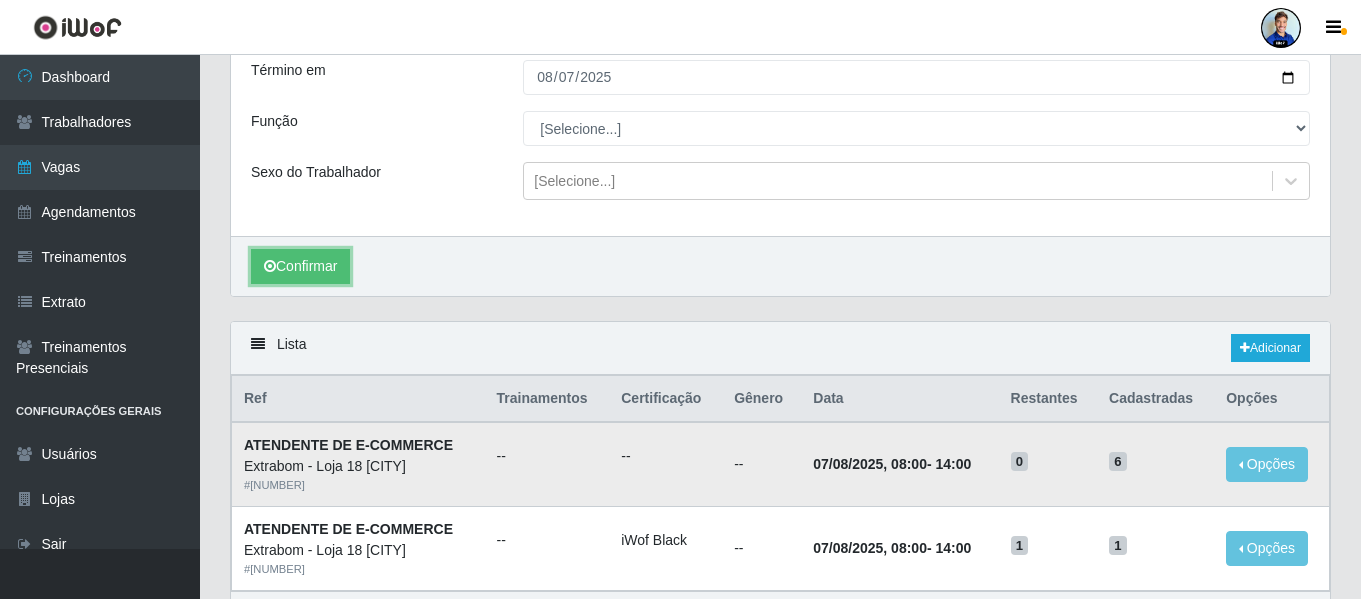 scroll, scrollTop: 231, scrollLeft: 0, axis: vertical 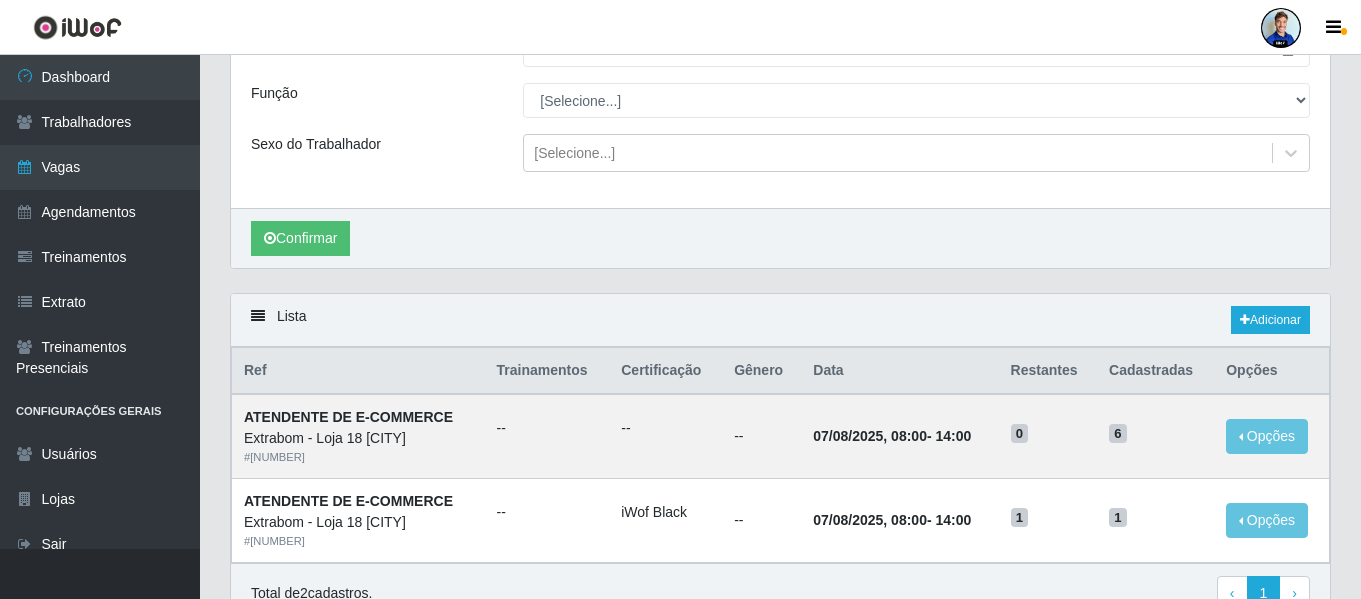 click on "Confirmar" at bounding box center [780, 238] 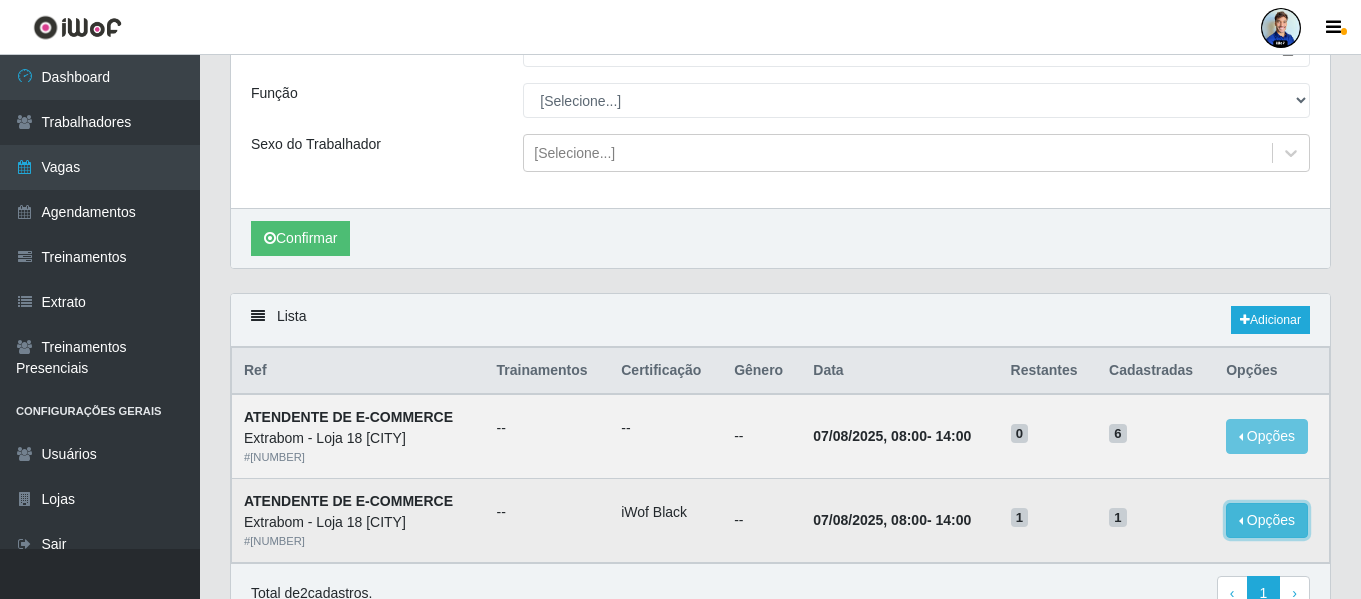 click on "Opções" at bounding box center [1267, 520] 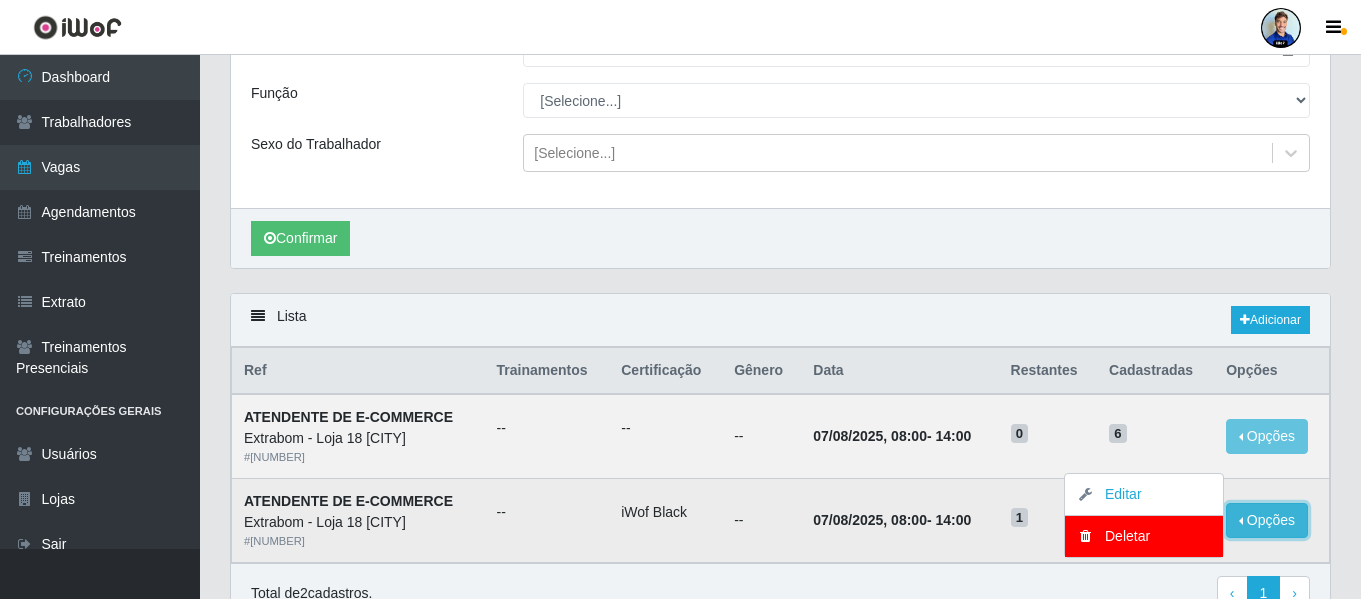 click on "Opções" at bounding box center [1267, 520] 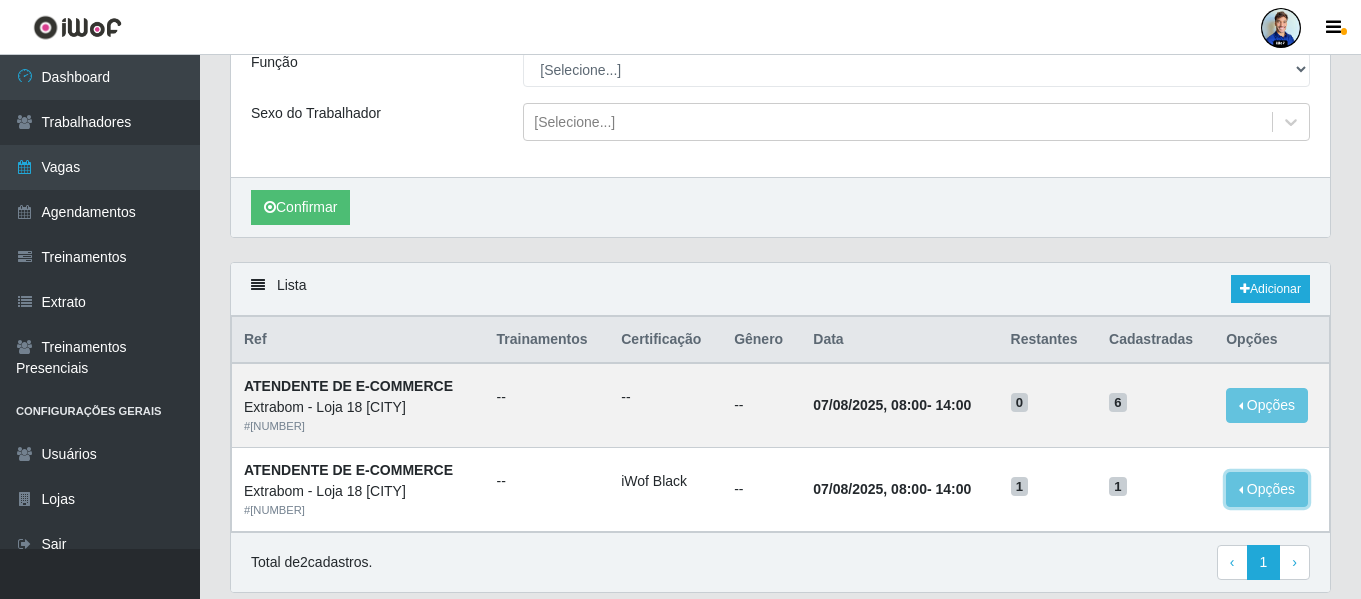 scroll, scrollTop: 213, scrollLeft: 0, axis: vertical 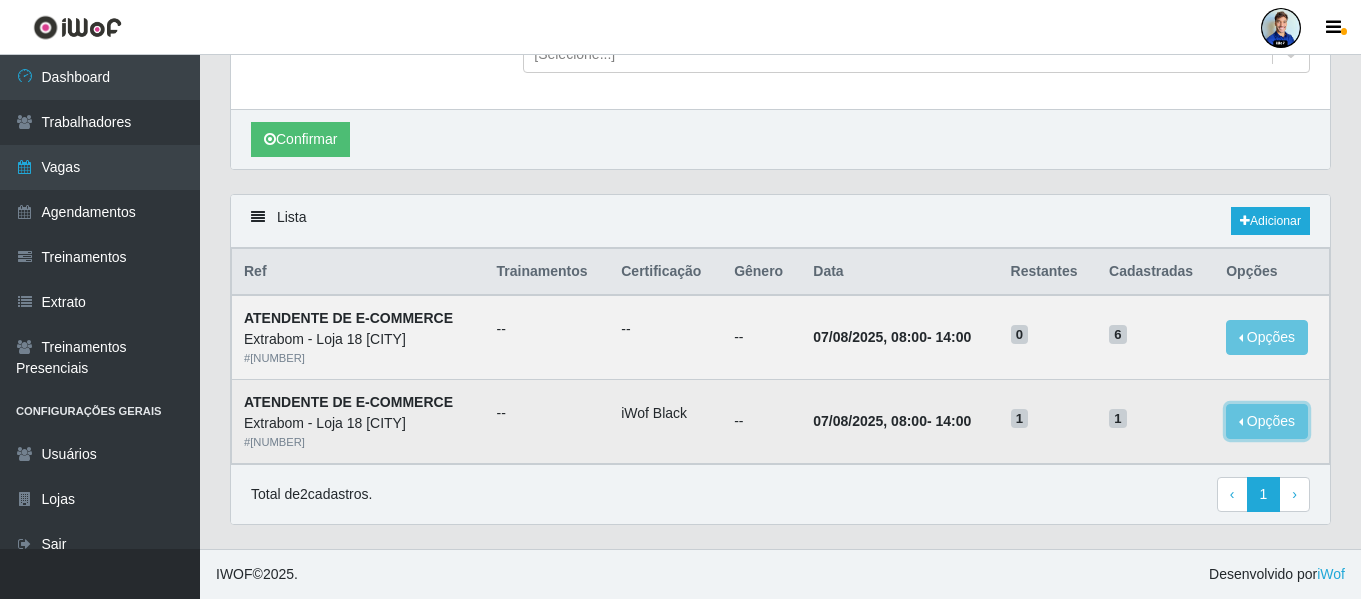 type 